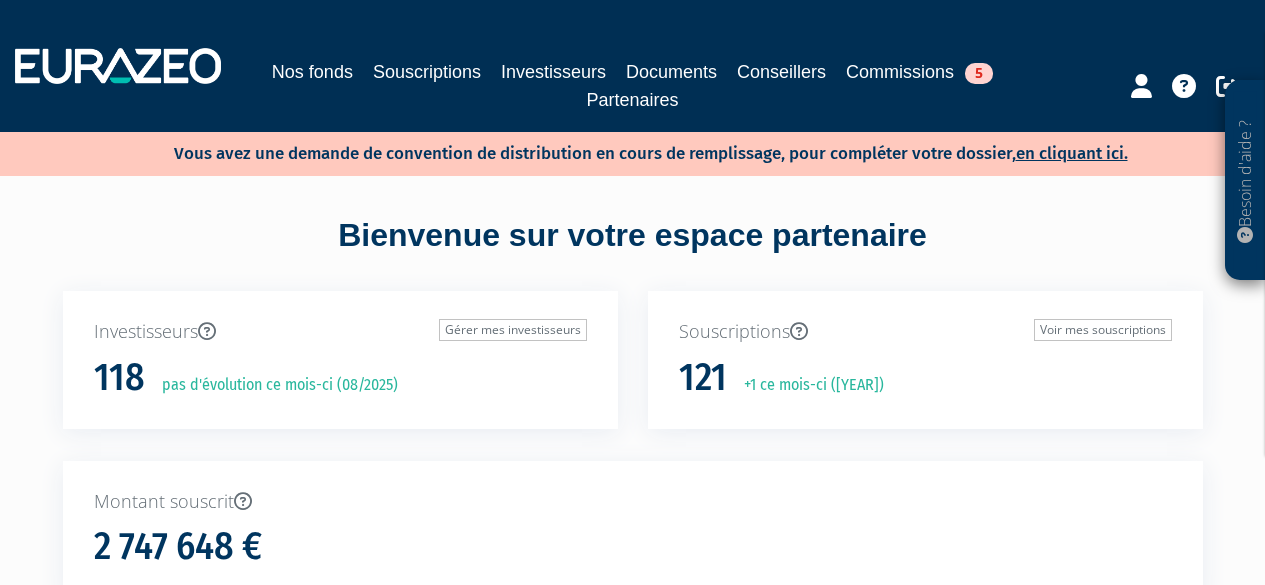 scroll, scrollTop: 0, scrollLeft: 0, axis: both 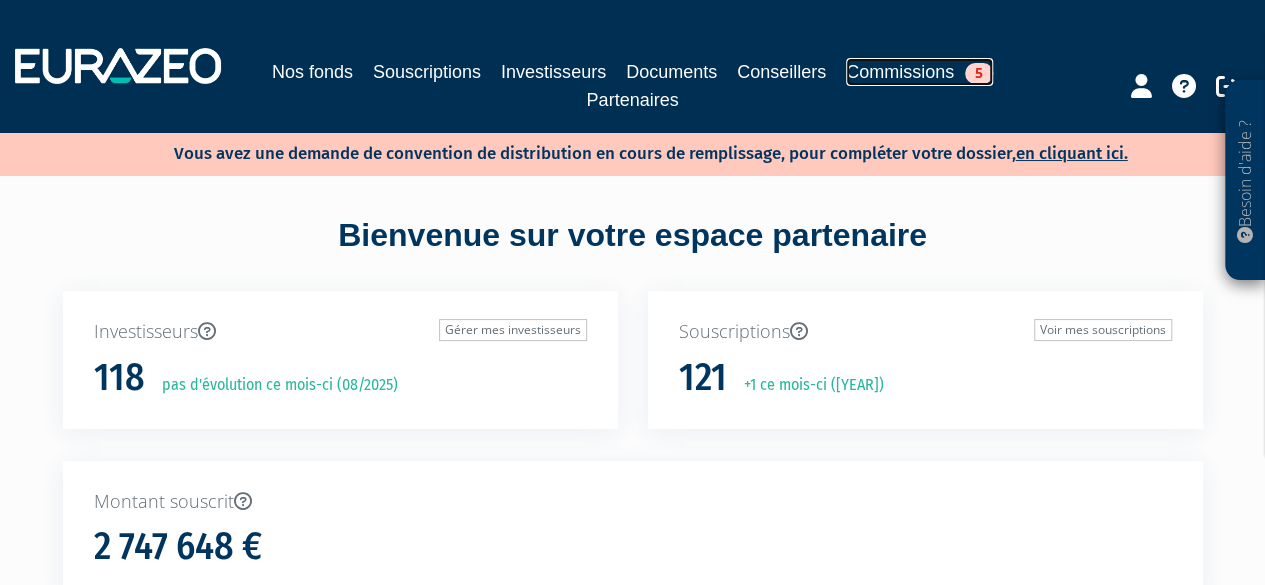 click on "Commissions  5" at bounding box center (919, 72) 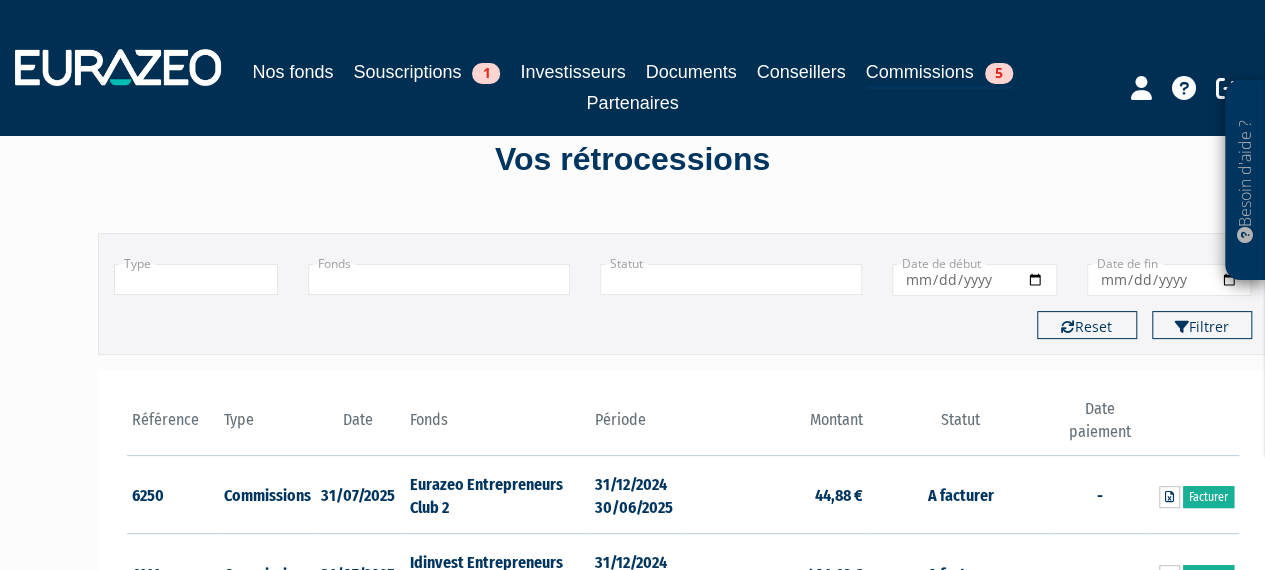 scroll, scrollTop: 96, scrollLeft: 2, axis: both 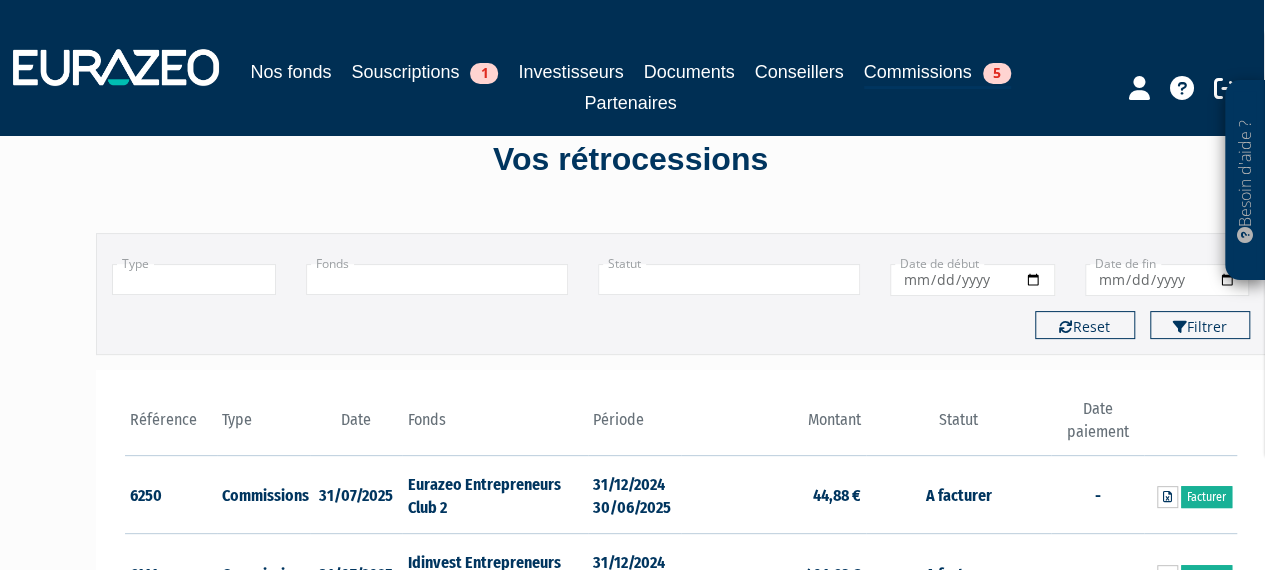 type 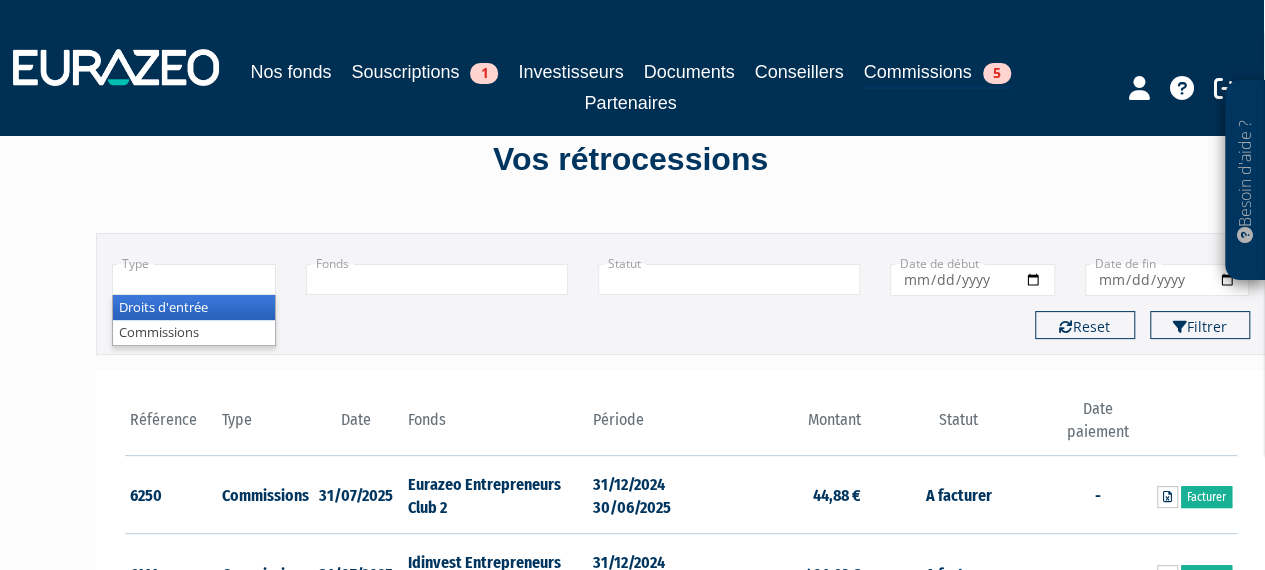 click at bounding box center [194, 279] 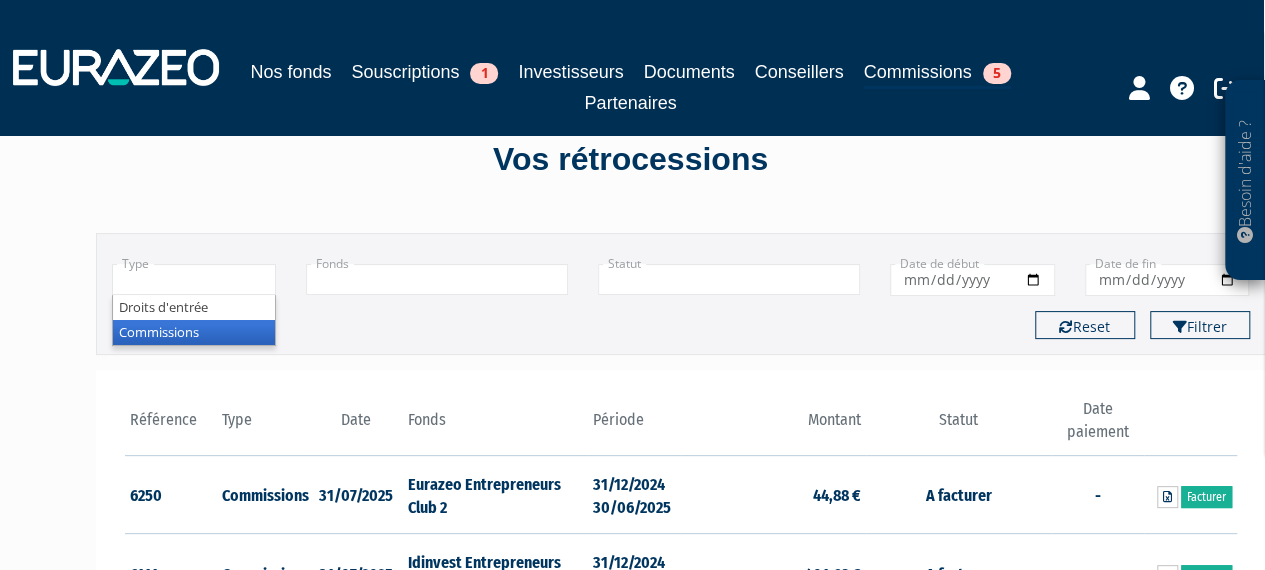 click on "Commissions" at bounding box center [194, 332] 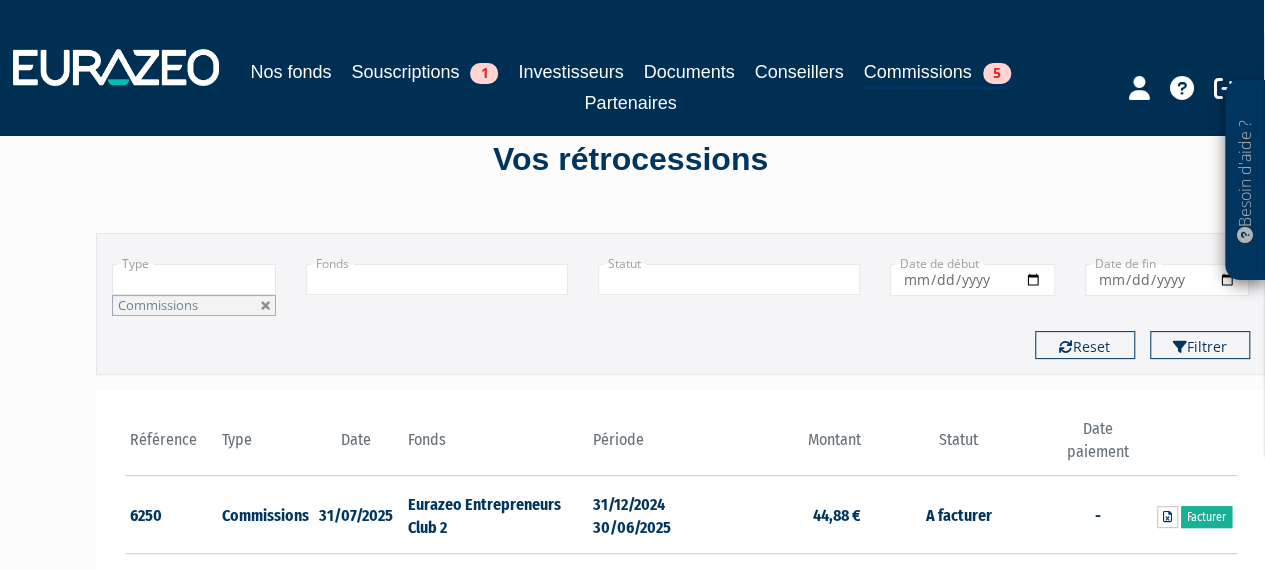 type 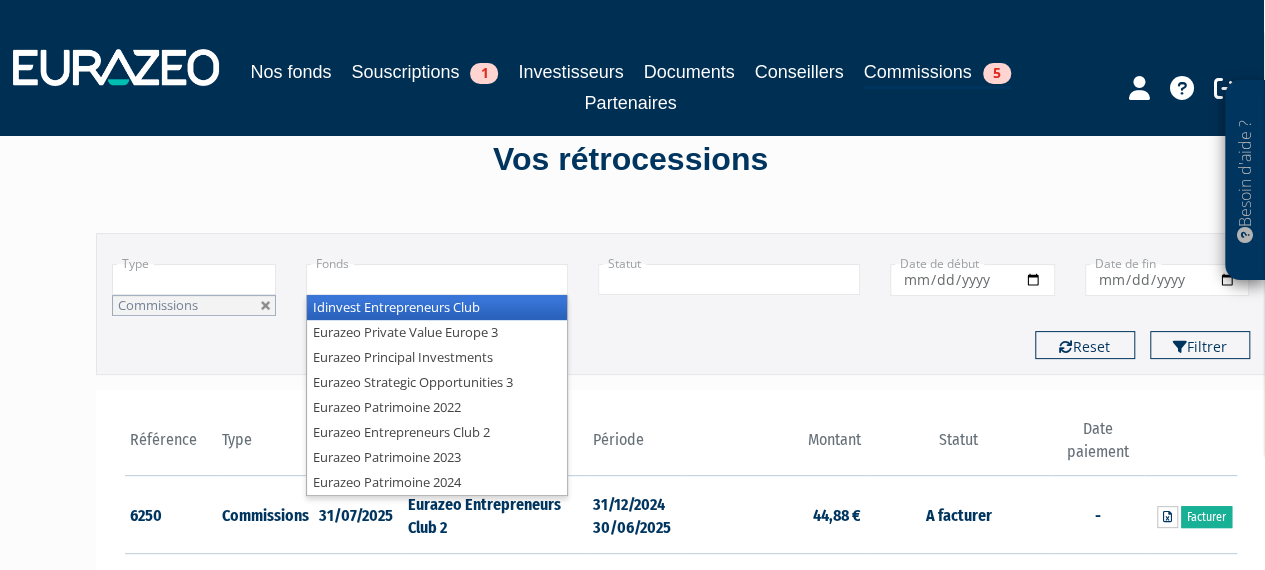click at bounding box center (437, 279) 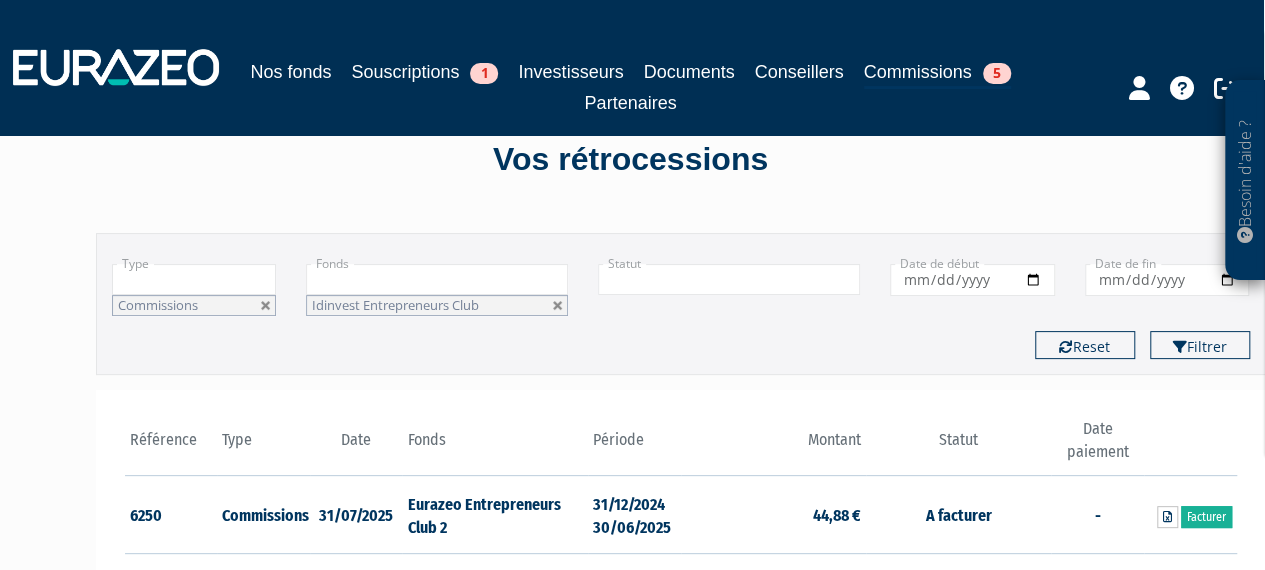 click at bounding box center (437, 279) 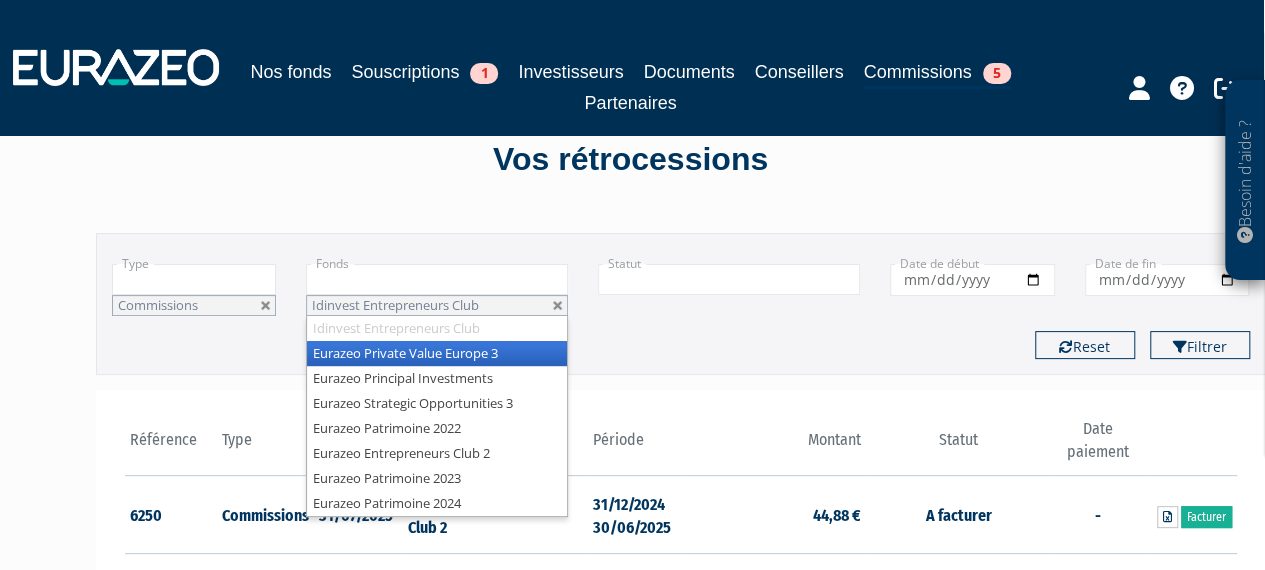 click on "Eurazeo Private Value Europe 3" at bounding box center [437, 353] 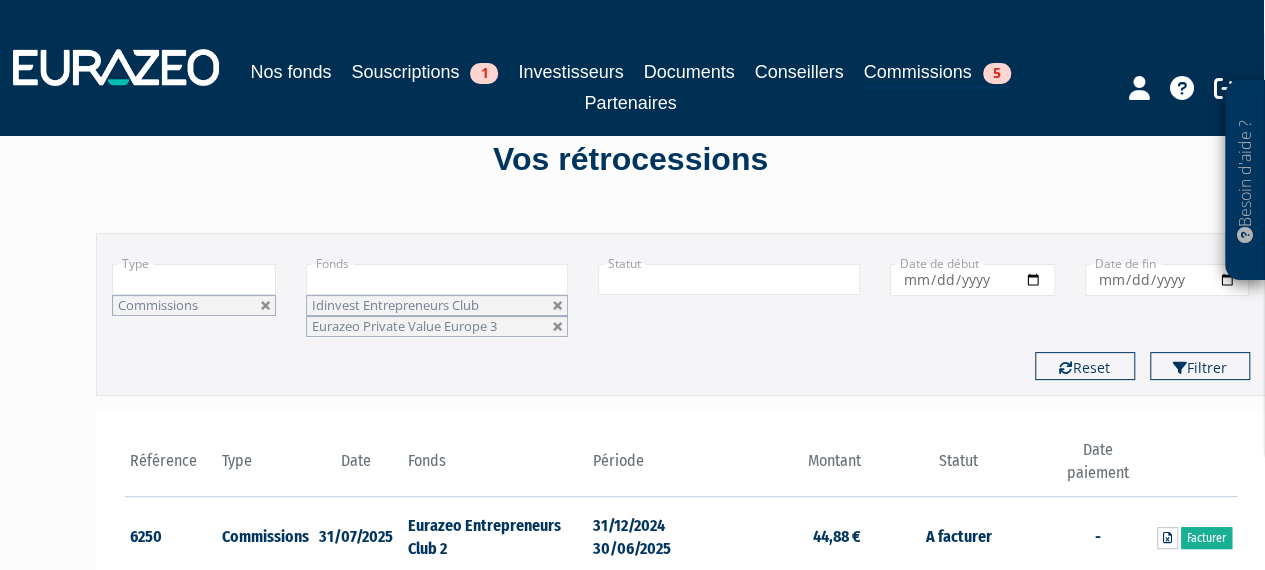 click at bounding box center [437, 279] 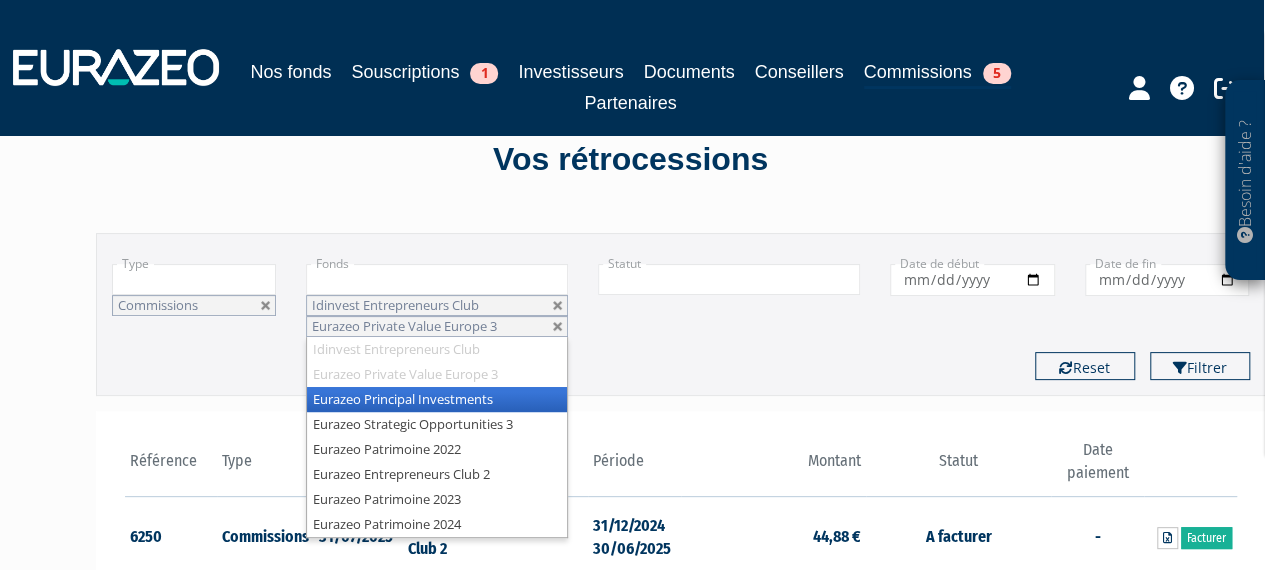 click on "Eurazeo Principal Investments" at bounding box center [437, 399] 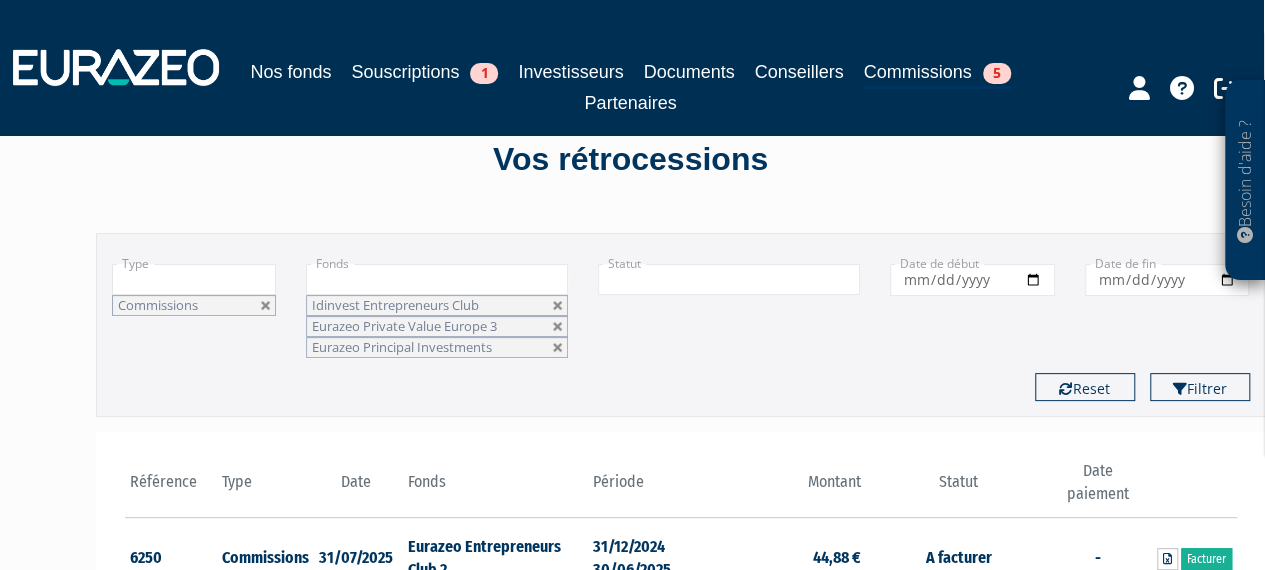 click at bounding box center (437, 279) 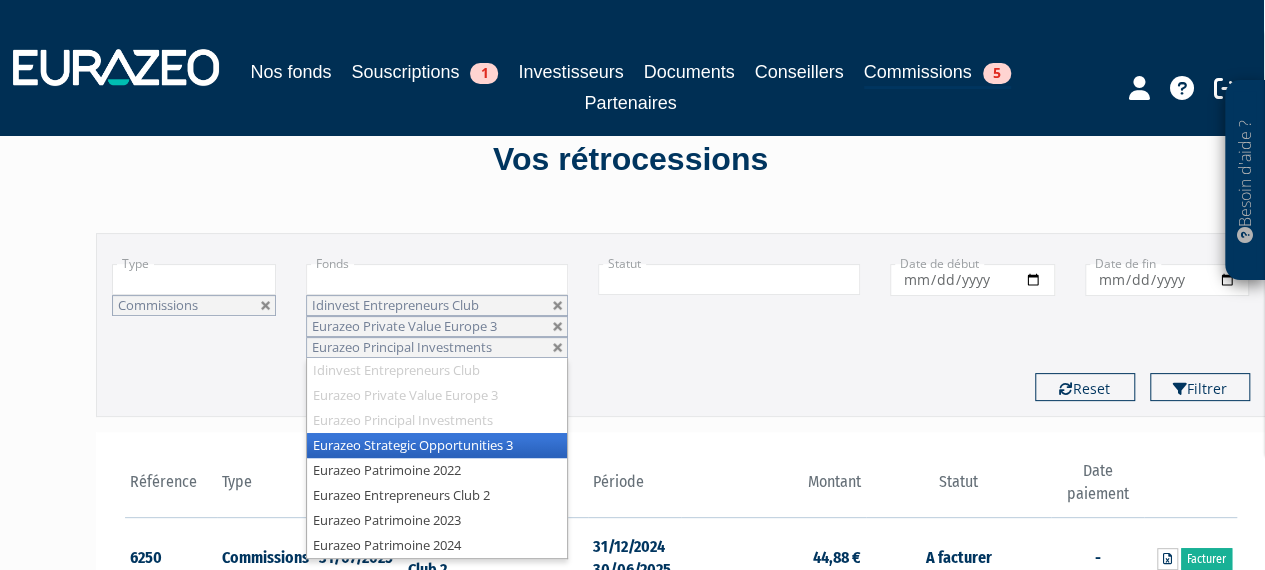 click on "Eurazeo Strategic Opportunities 3" at bounding box center (437, 445) 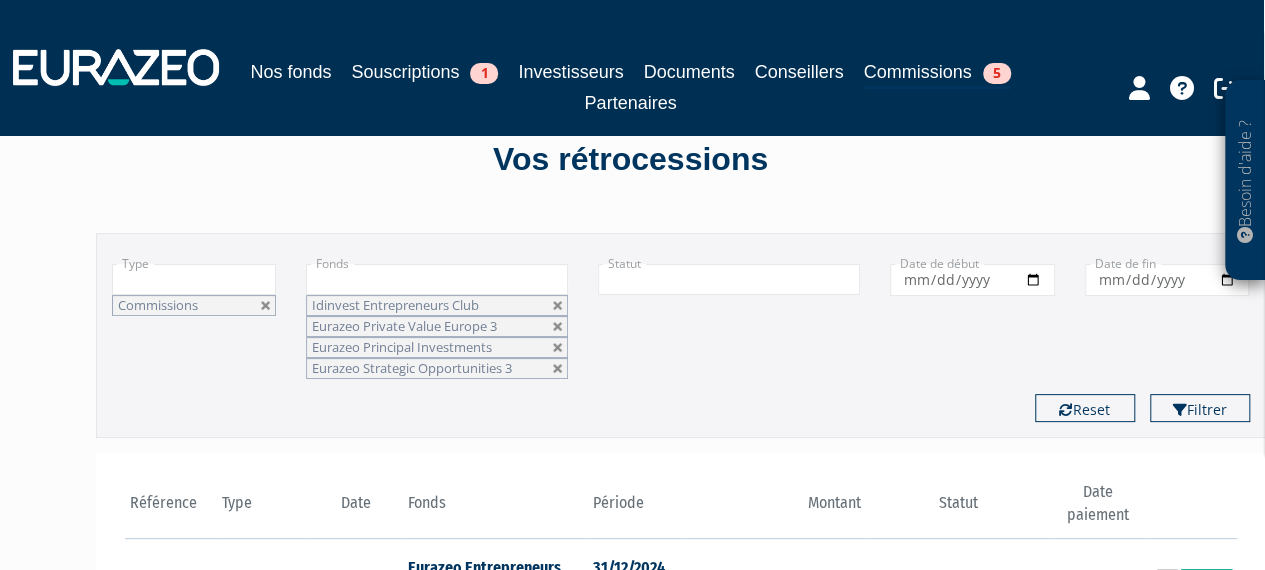 click at bounding box center [437, 279] 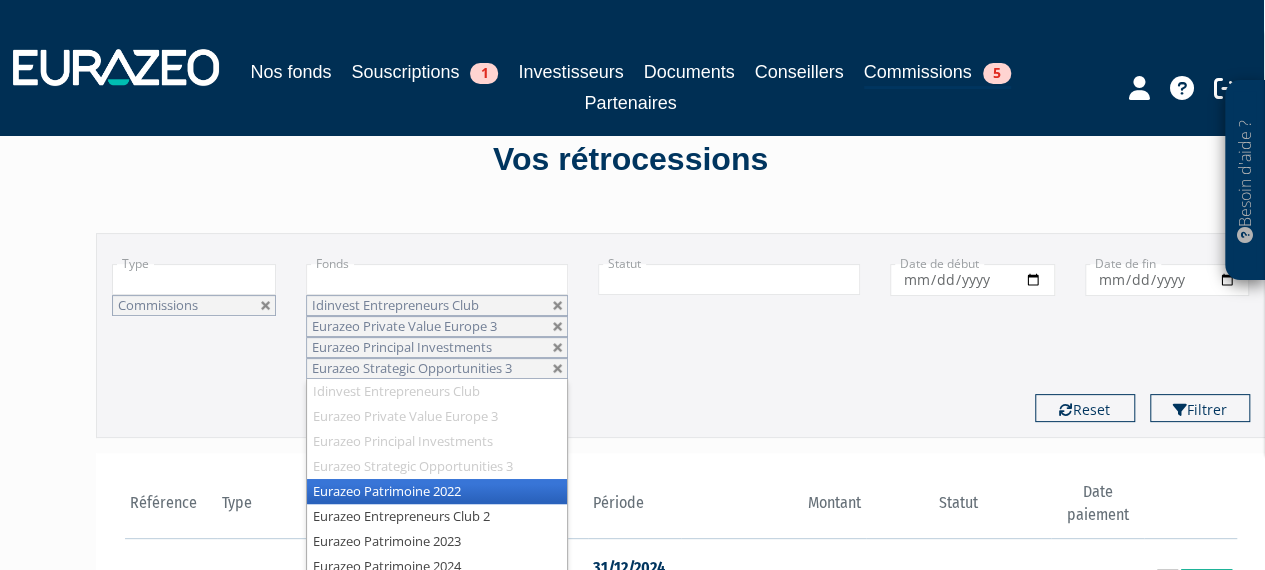 click on "Eurazeo Patrimoine 2022" at bounding box center (437, 491) 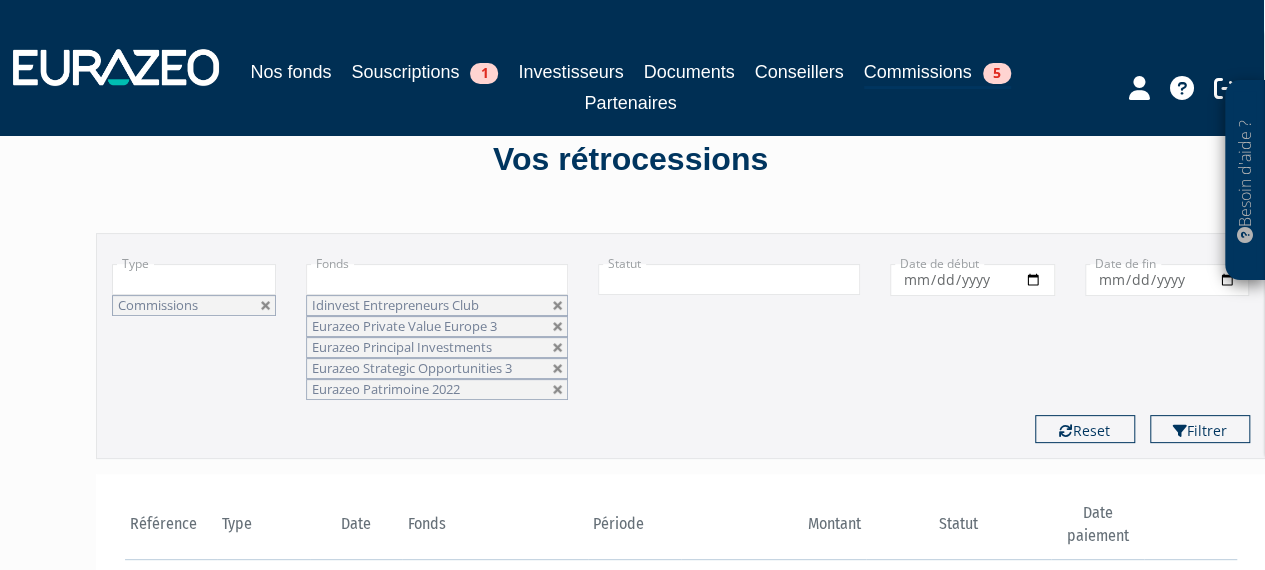 click at bounding box center [437, 279] 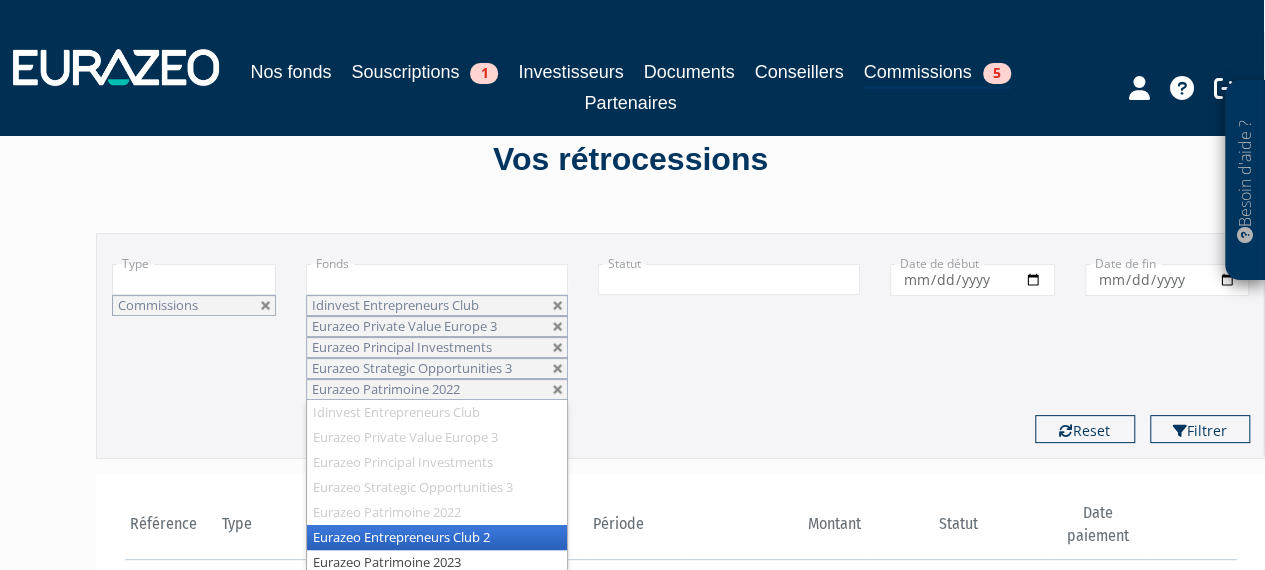 click on "Eurazeo Entrepreneurs Club 2" at bounding box center [437, 537] 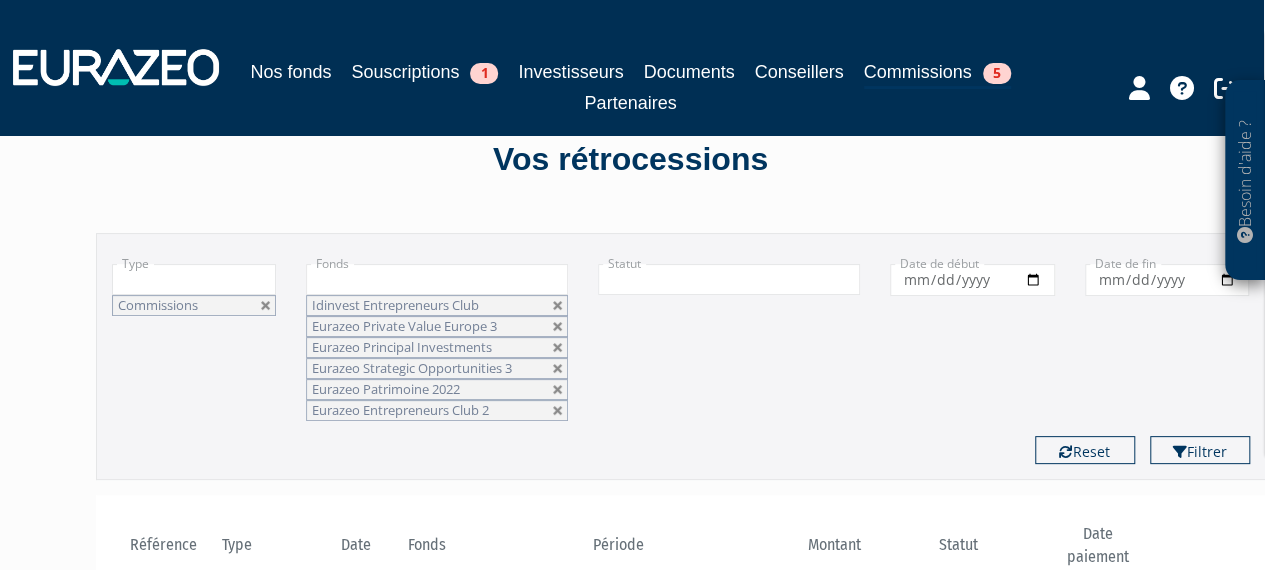 click at bounding box center [437, 279] 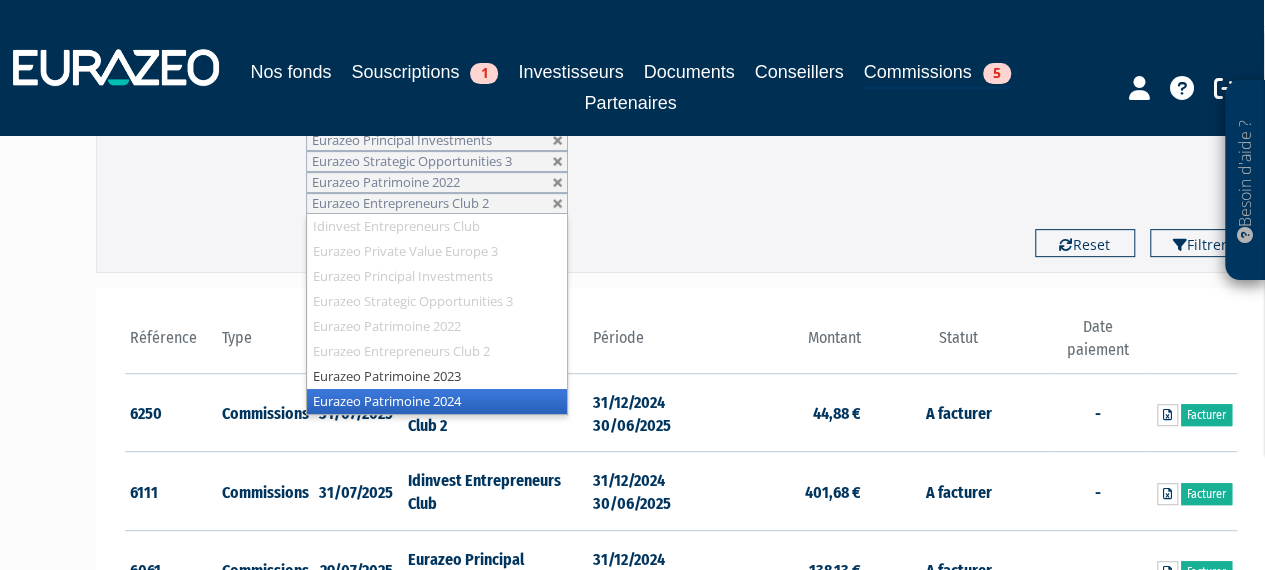 scroll, scrollTop: 305, scrollLeft: 2, axis: both 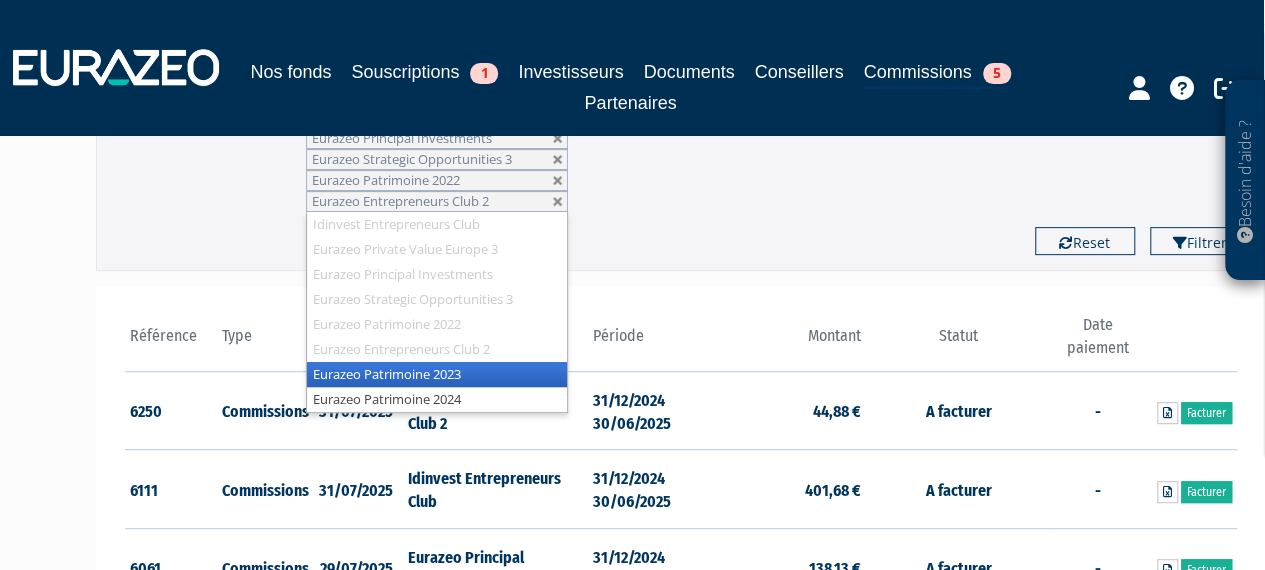 click on "Eurazeo Patrimoine 2023" at bounding box center [437, 374] 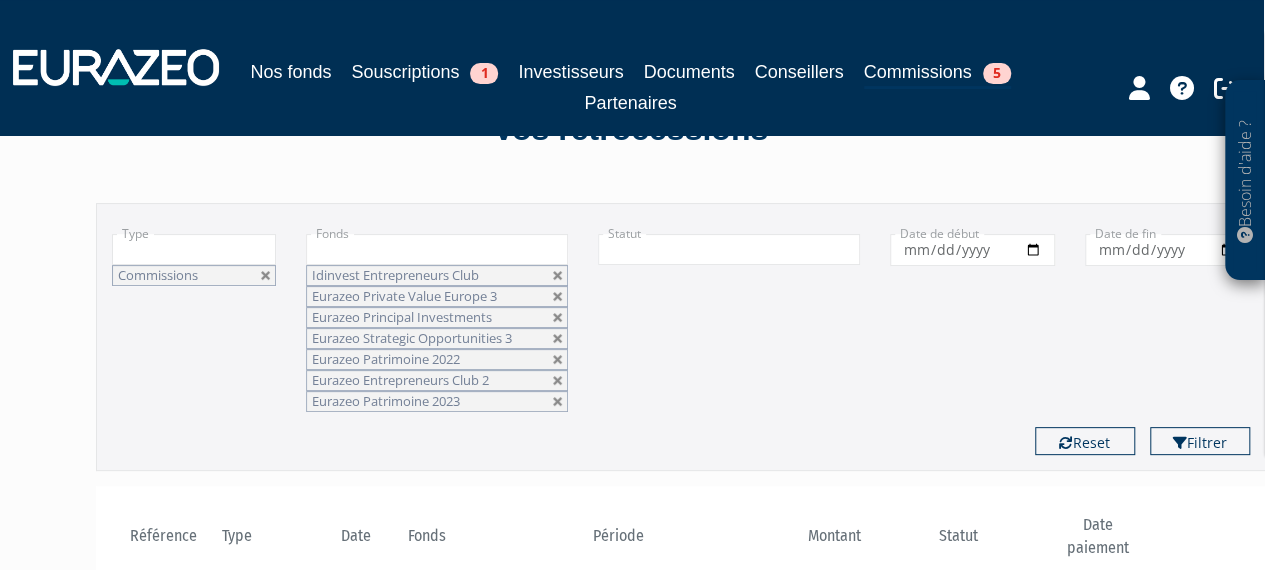 scroll, scrollTop: 125, scrollLeft: 2, axis: both 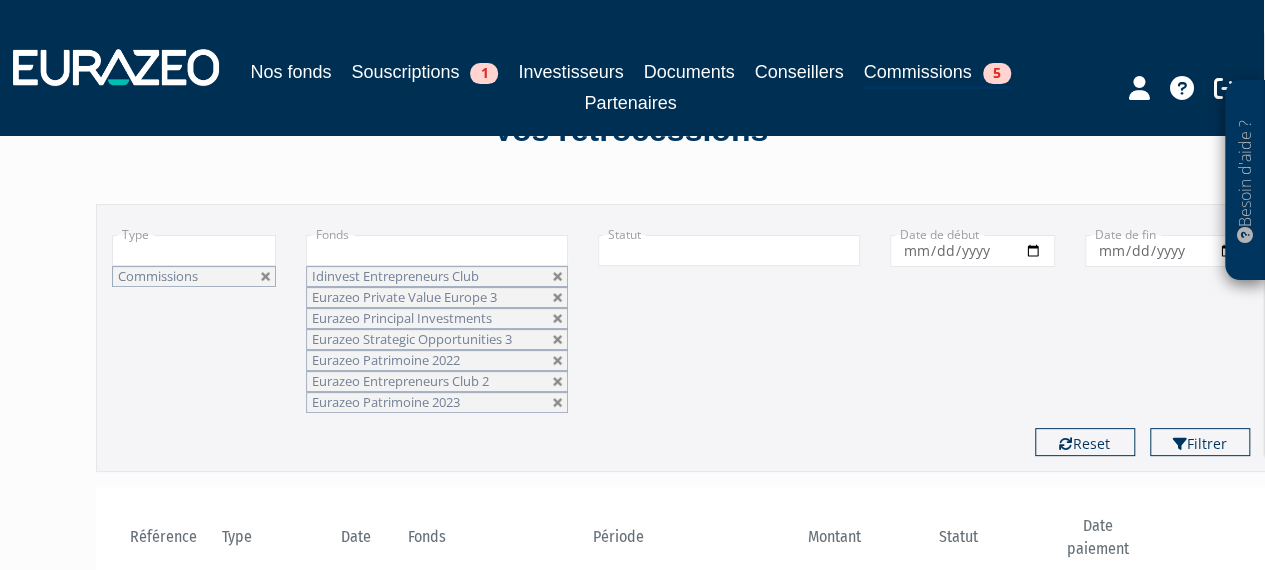 click at bounding box center [437, 250] 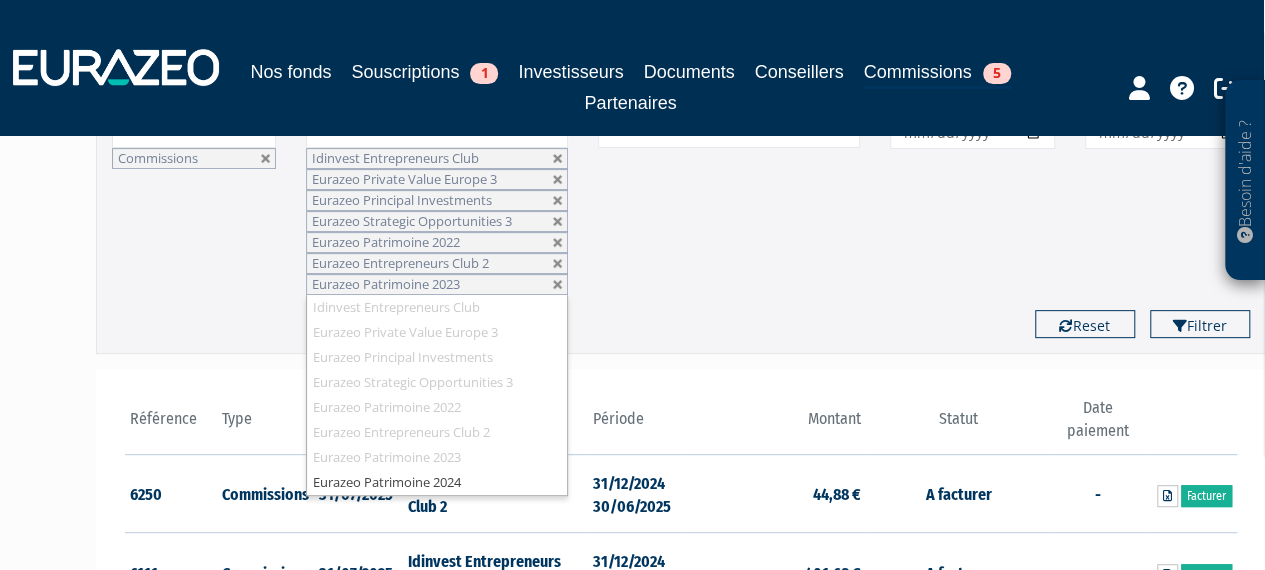 scroll, scrollTop: 245, scrollLeft: 2, axis: both 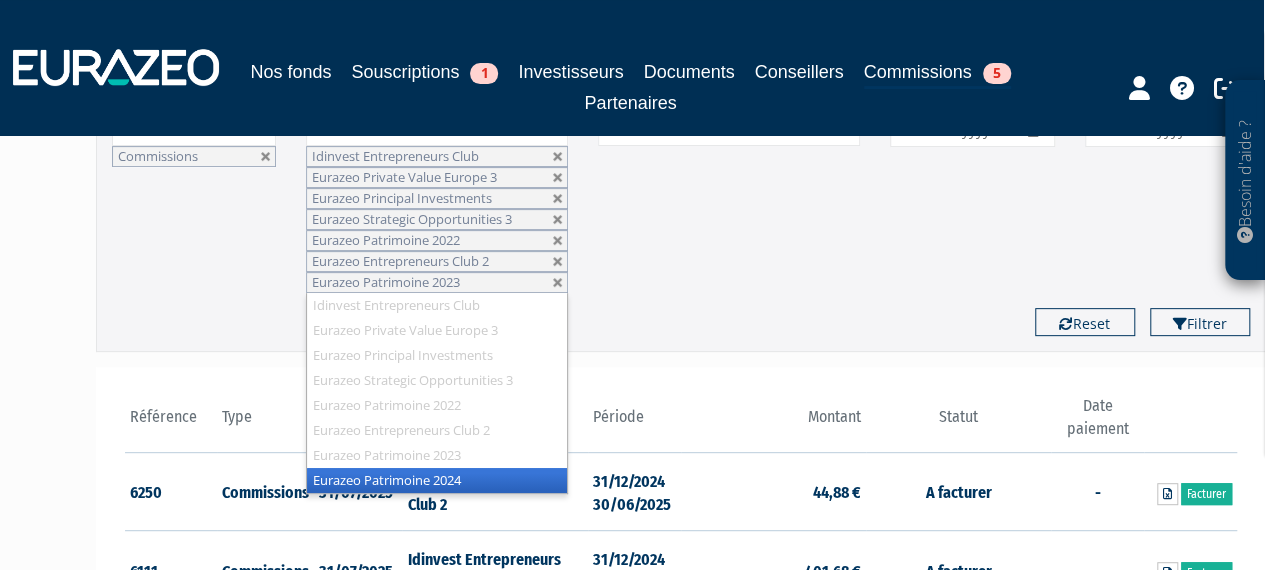 click on "Eurazeo Patrimoine 2024" at bounding box center [437, 480] 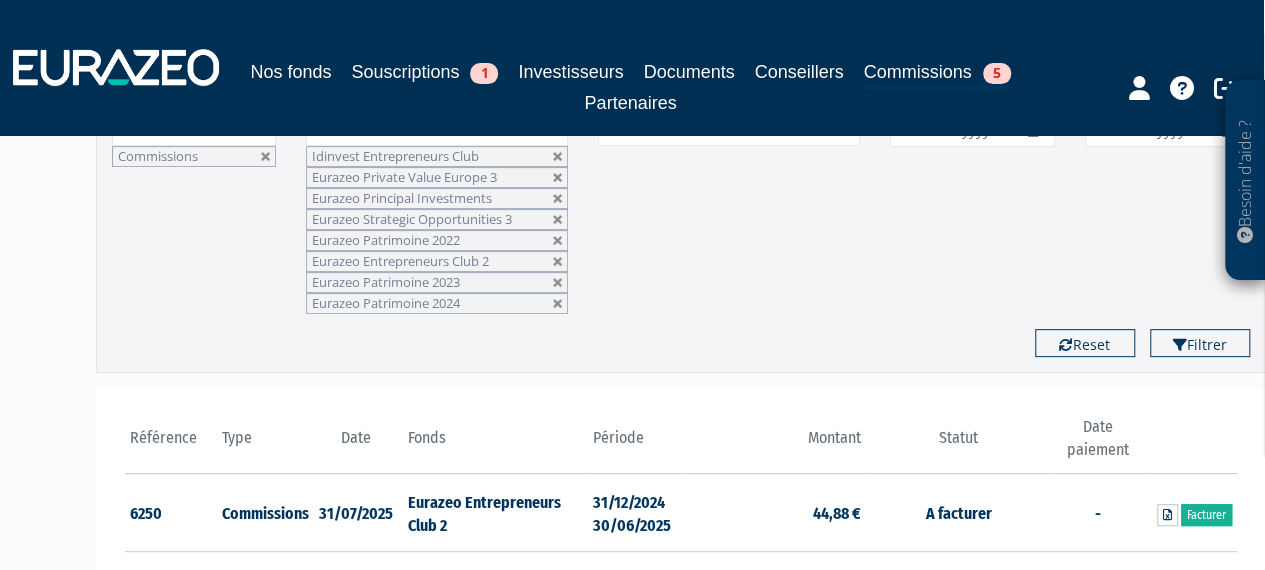 scroll, scrollTop: 71, scrollLeft: 2, axis: both 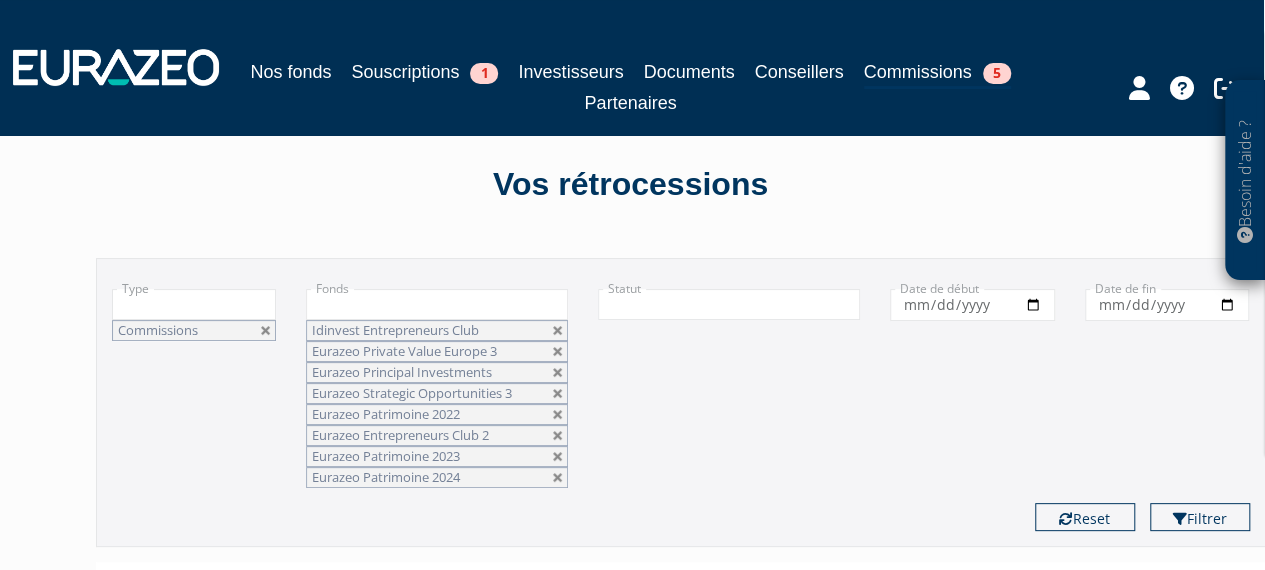 type 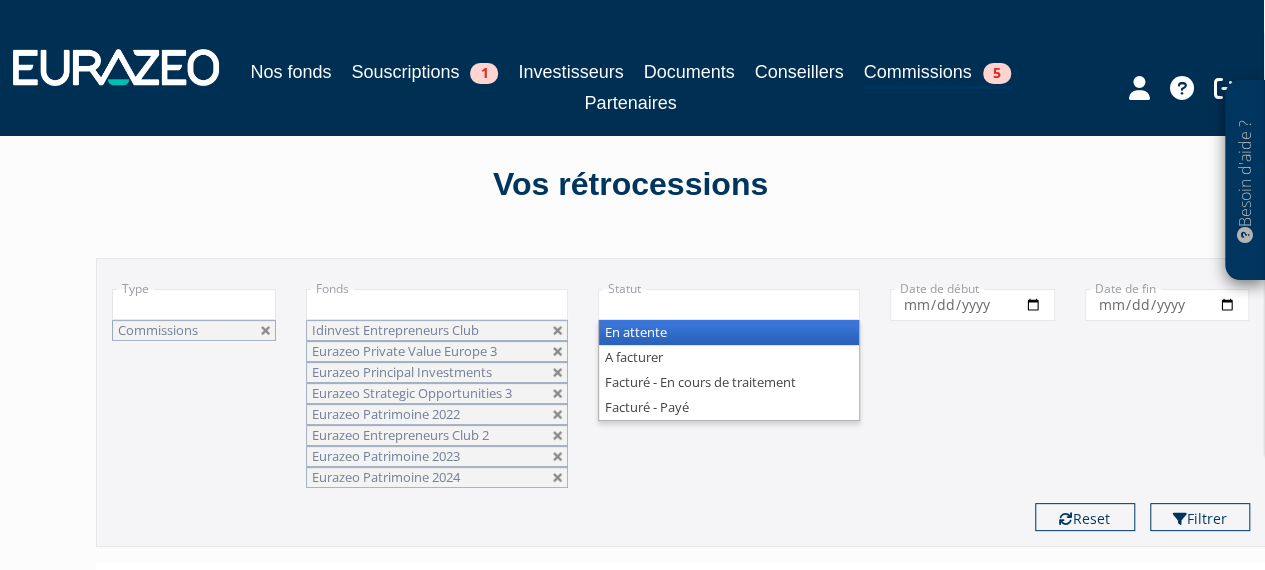 click at bounding box center (729, 304) 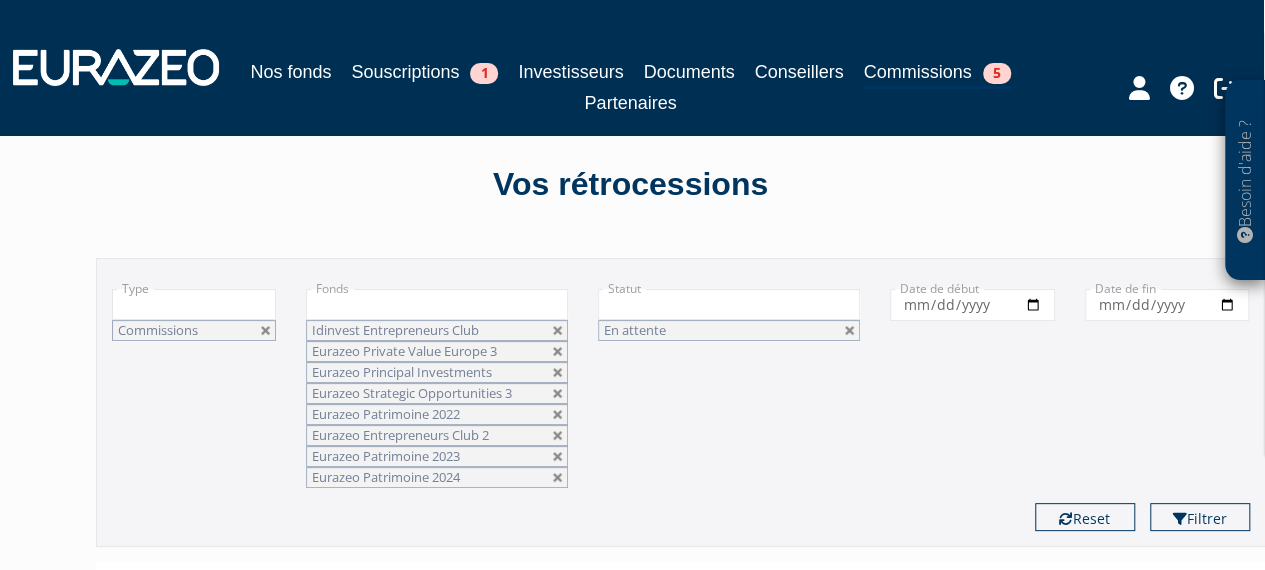 click at bounding box center [729, 304] 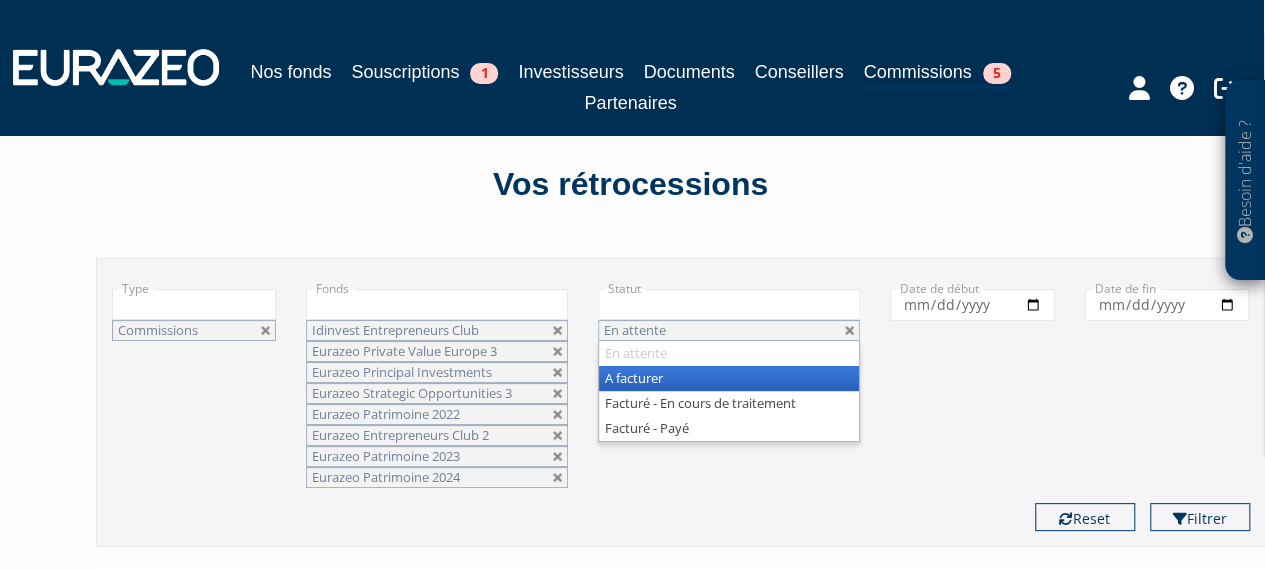 click on "A facturer" at bounding box center [729, 378] 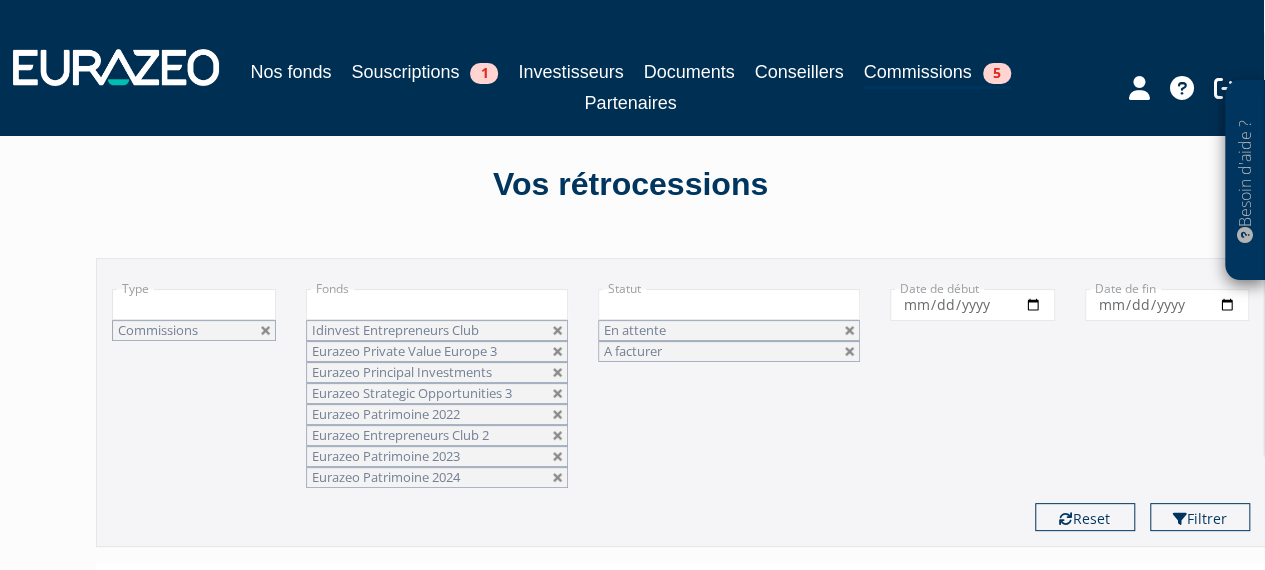 click at bounding box center [729, 304] 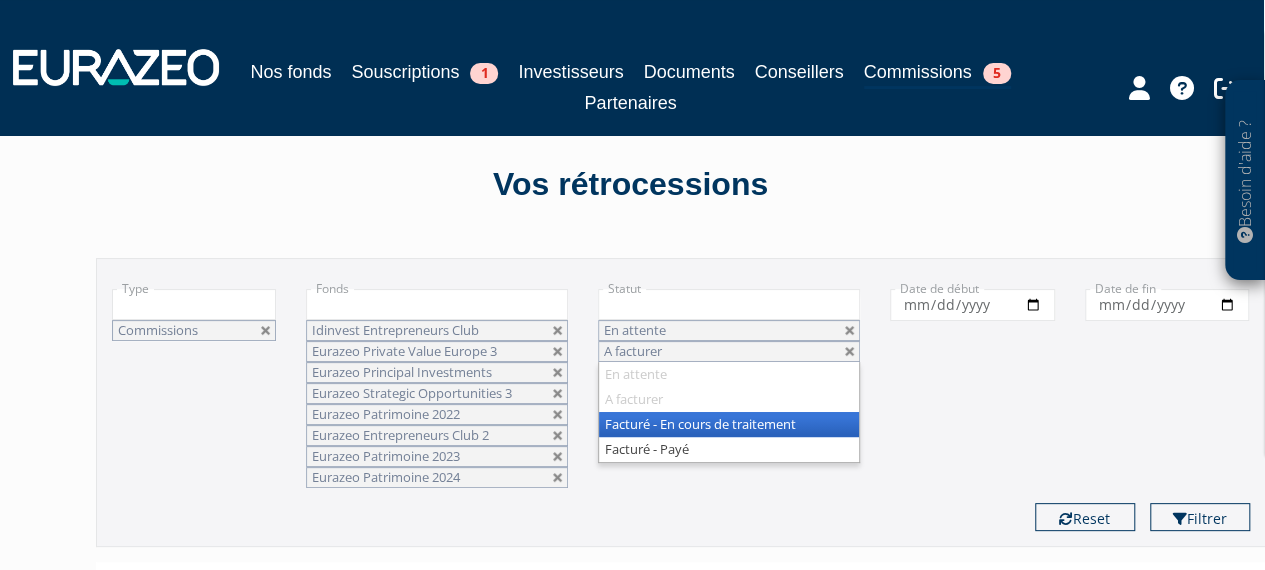 click on "Facturé - En cours de traitement" at bounding box center (729, 424) 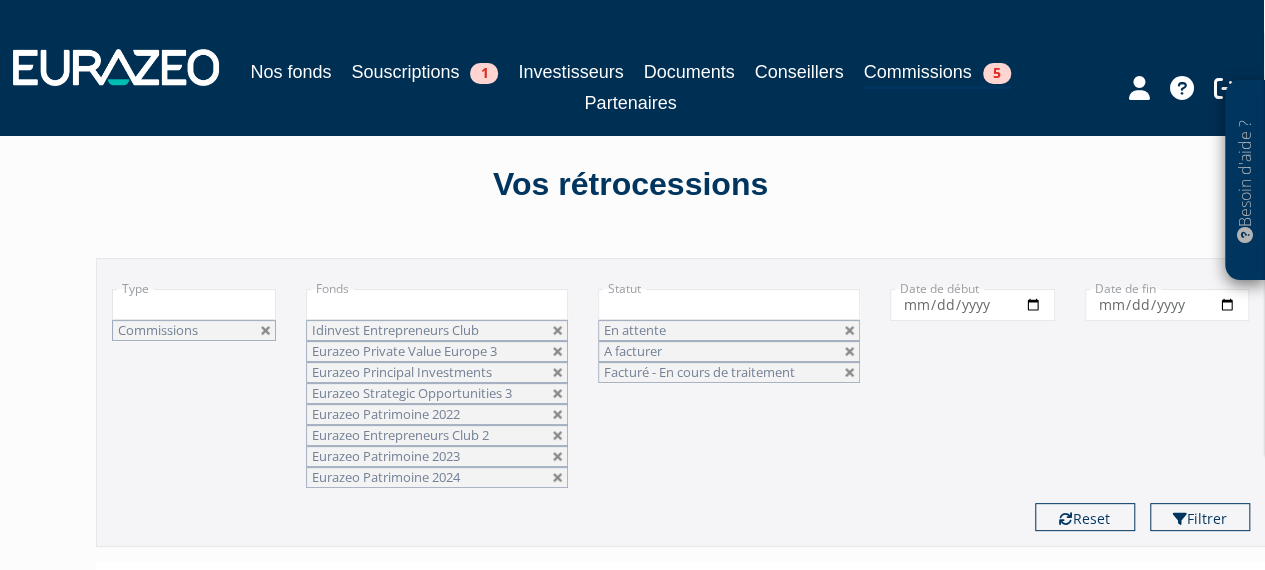 click at bounding box center (729, 304) 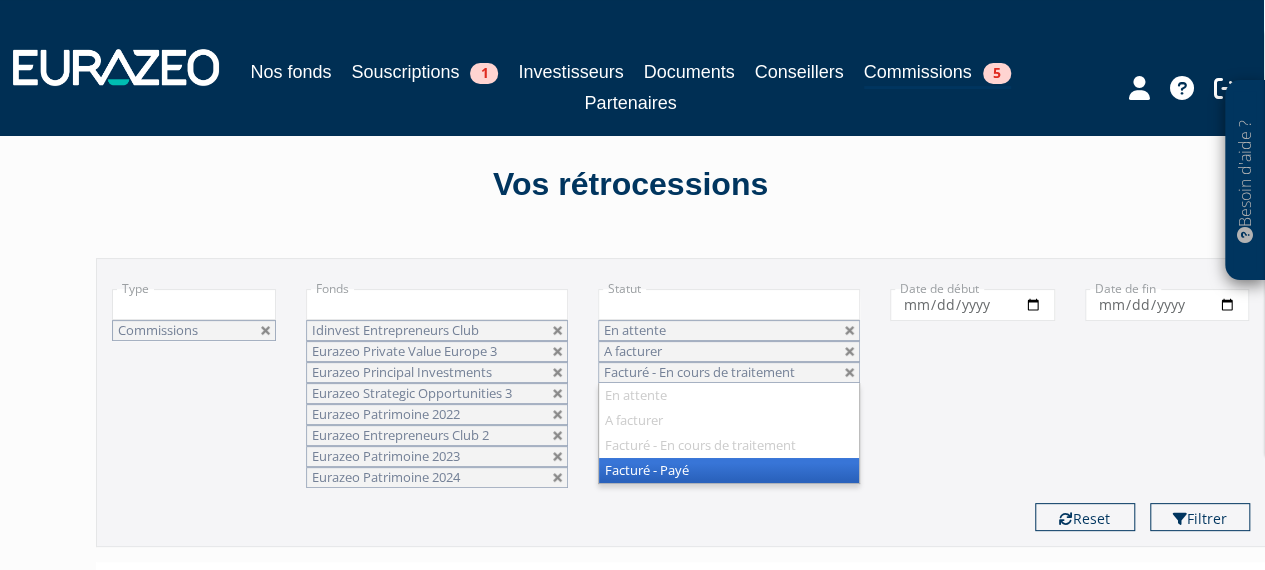 click on "Facturé - Payé" at bounding box center (729, 470) 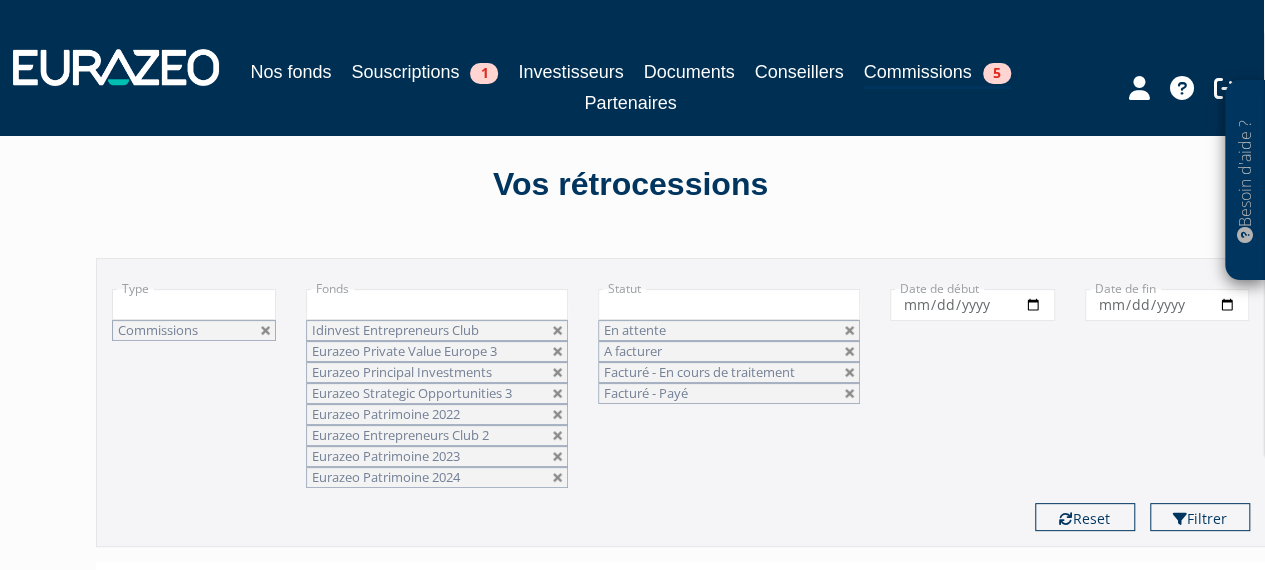 click on "Date de début" at bounding box center [972, 305] 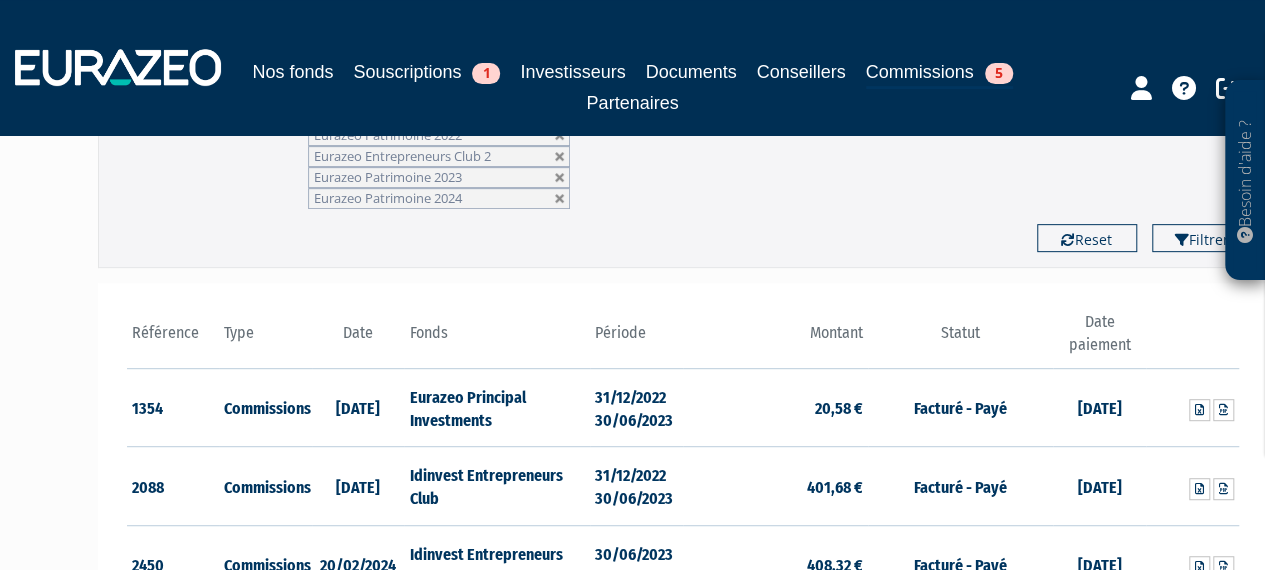 scroll, scrollTop: 344, scrollLeft: 0, axis: vertical 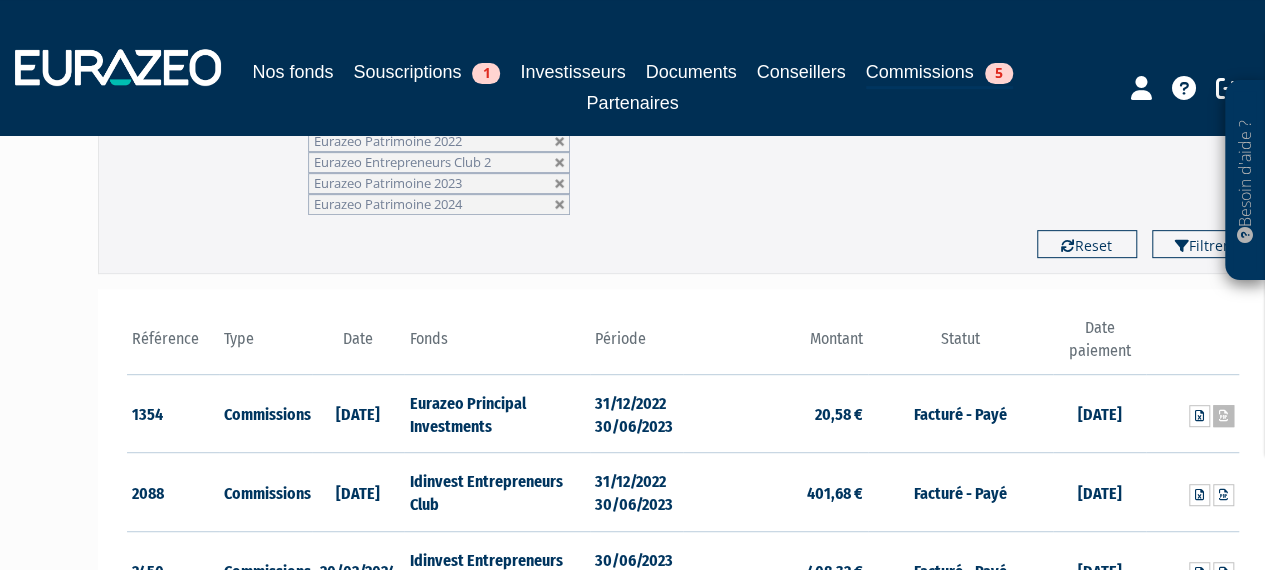 click at bounding box center (1223, 416) 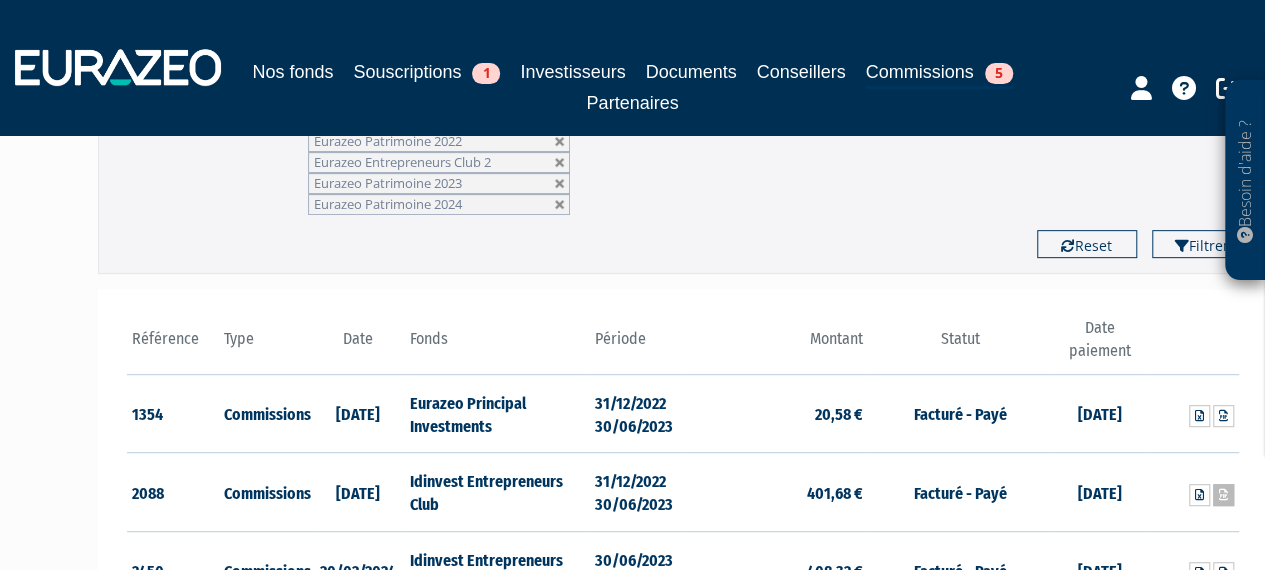click at bounding box center [1223, 495] 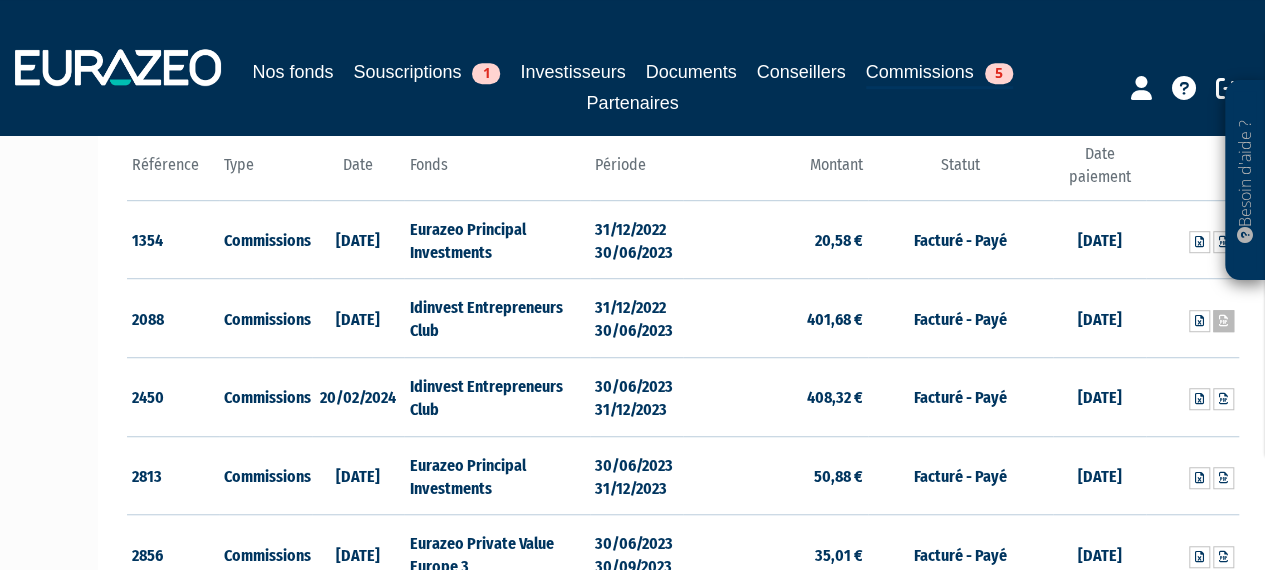 scroll, scrollTop: 520, scrollLeft: 0, axis: vertical 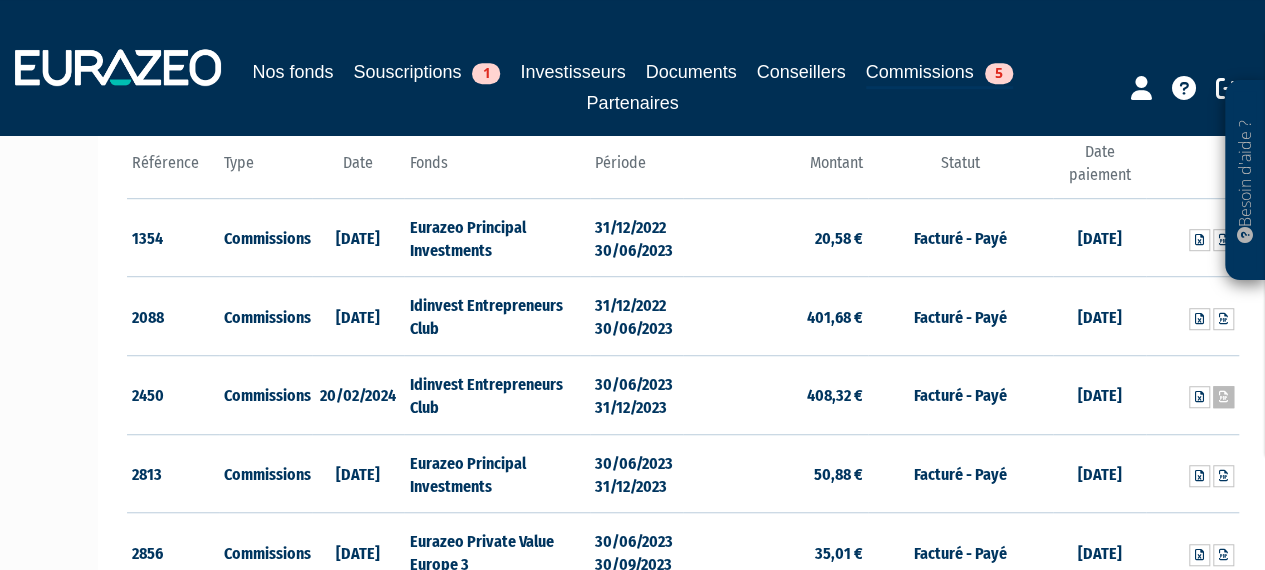 click at bounding box center [1223, 397] 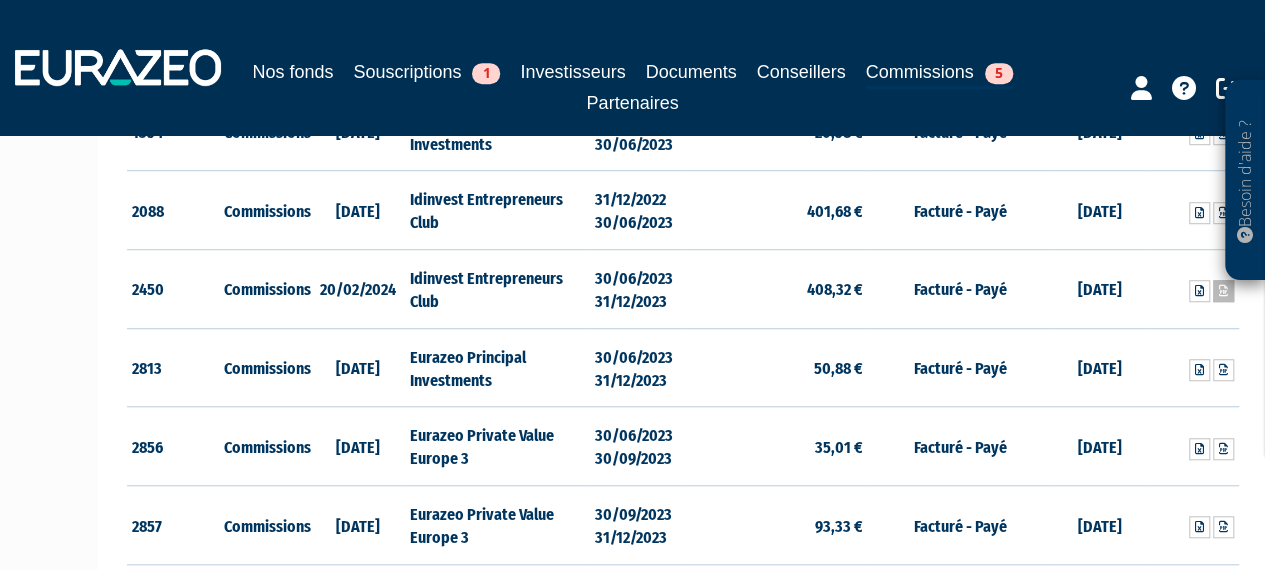 scroll, scrollTop: 626, scrollLeft: 0, axis: vertical 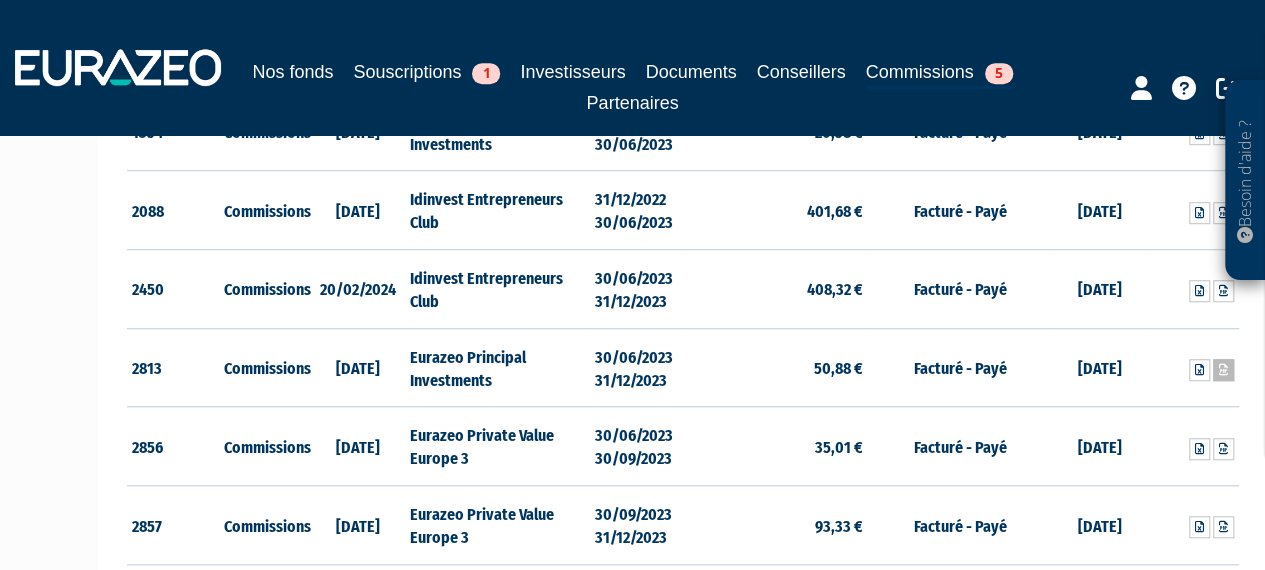 click at bounding box center (1223, 370) 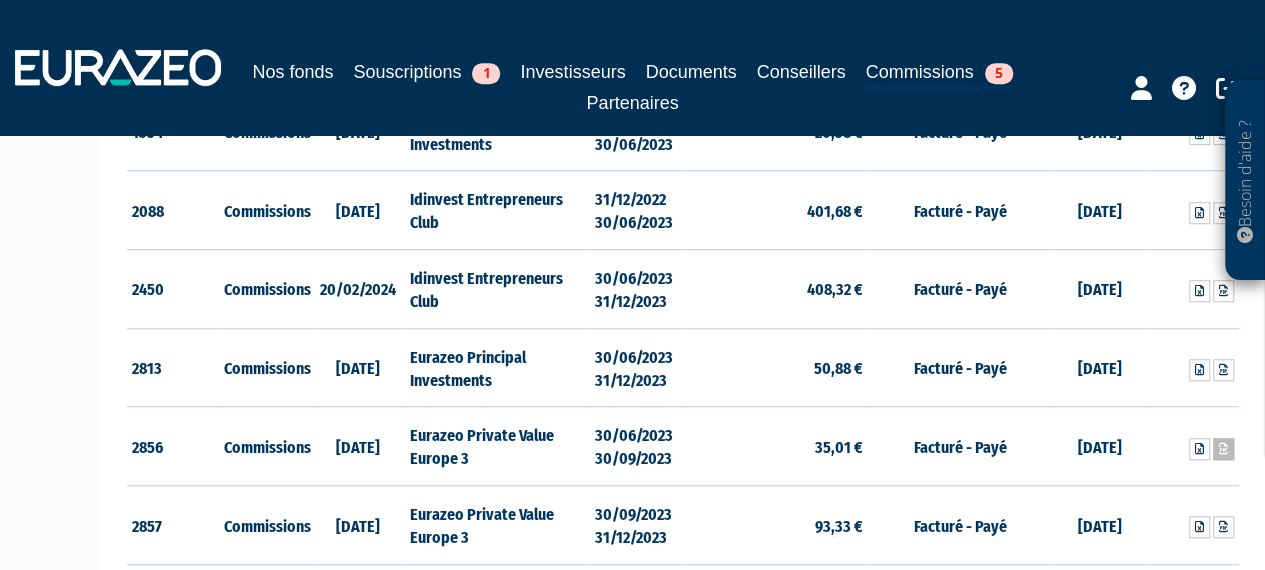 click at bounding box center (1223, 449) 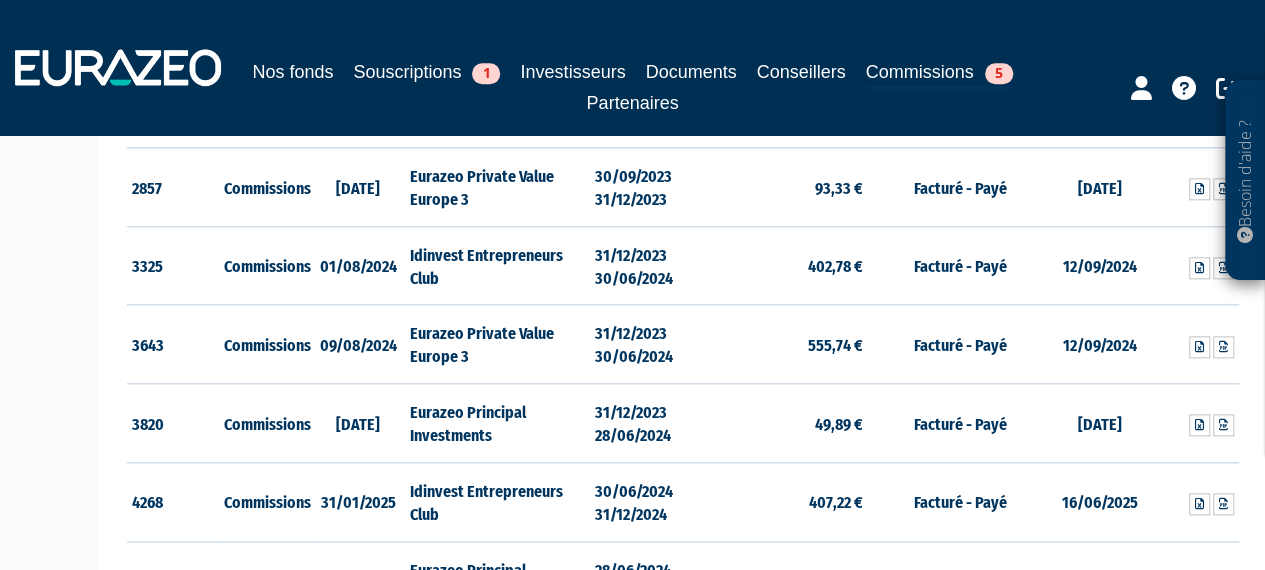scroll, scrollTop: 964, scrollLeft: 0, axis: vertical 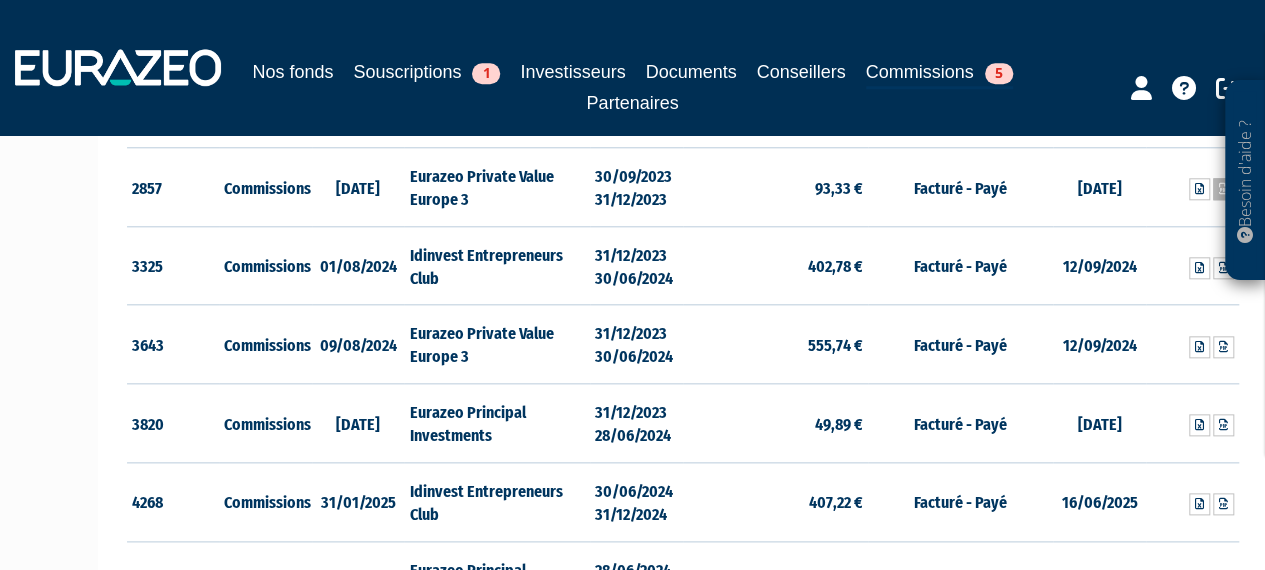 click at bounding box center [1223, 189] 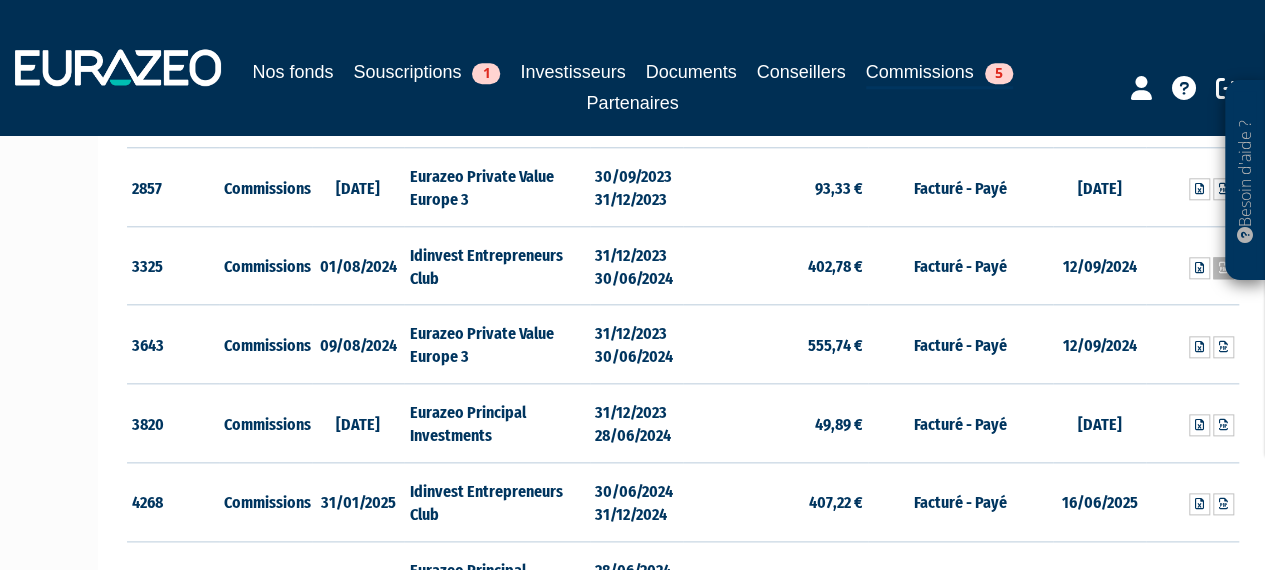 click at bounding box center (1223, 268) 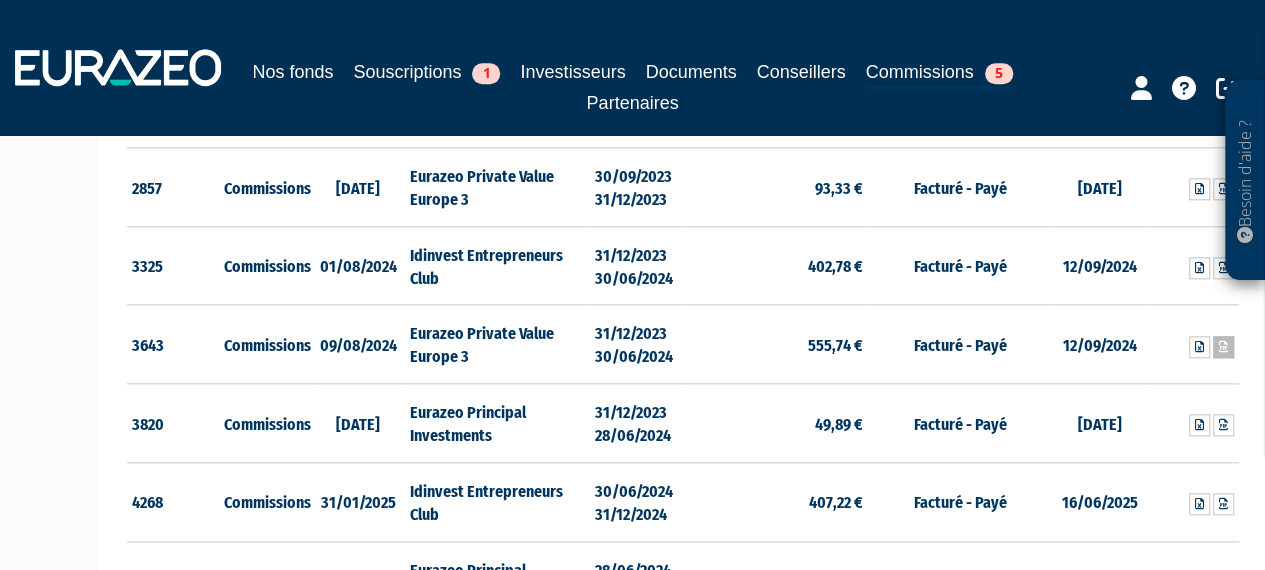 click at bounding box center [1223, 347] 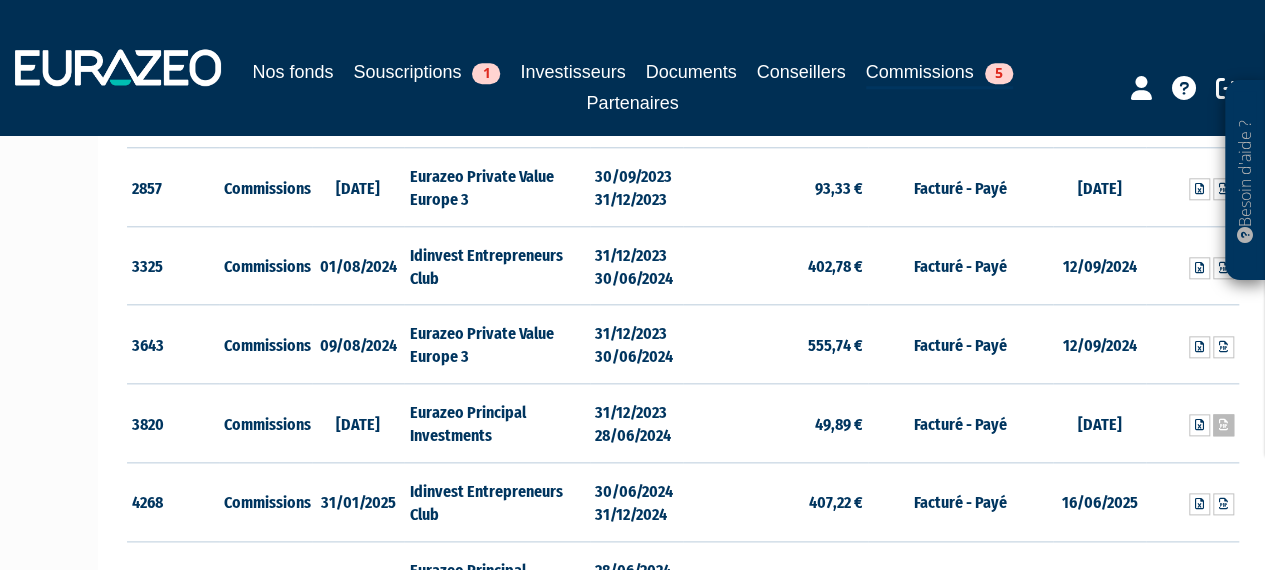 click at bounding box center [1223, 425] 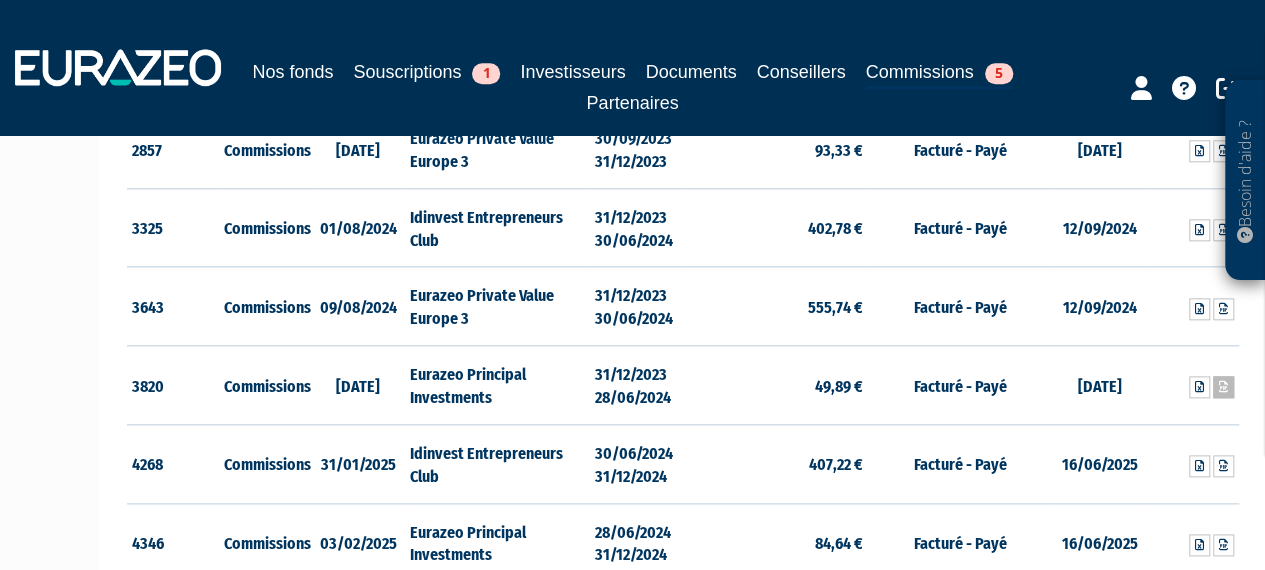 scroll, scrollTop: 1004, scrollLeft: 0, axis: vertical 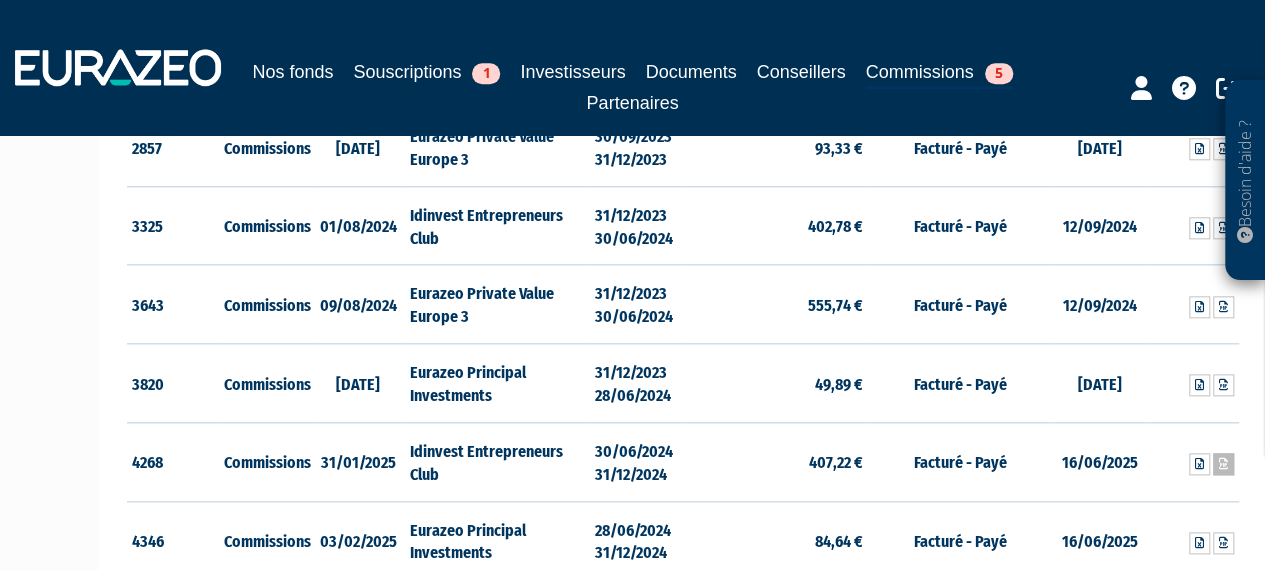 click at bounding box center (1223, 464) 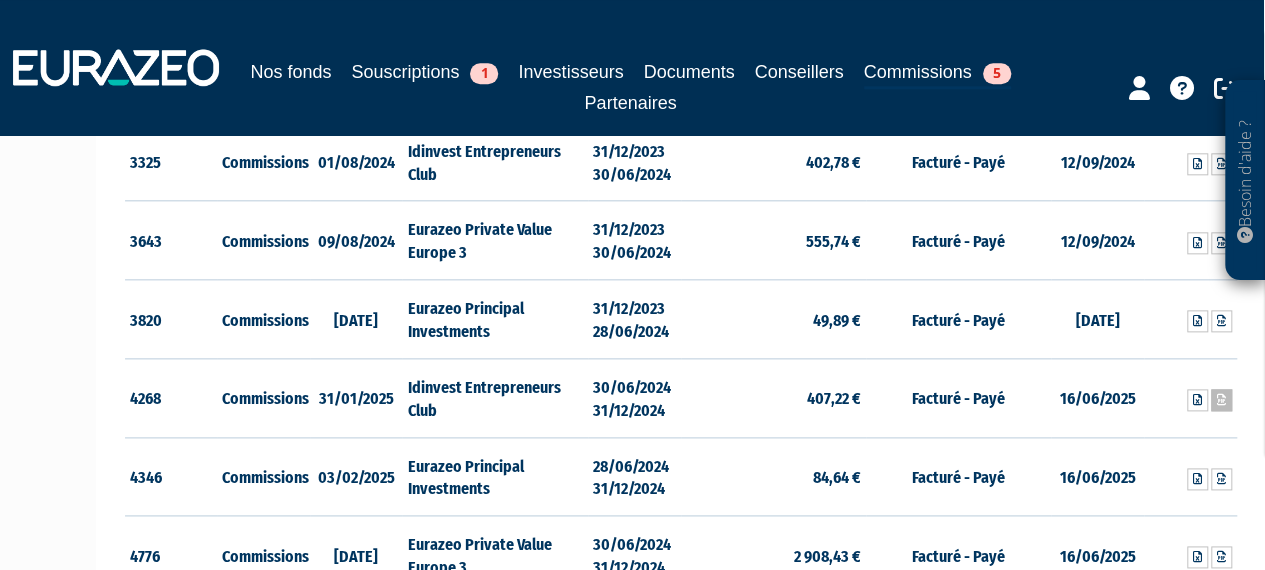 scroll, scrollTop: 1070, scrollLeft: 2, axis: both 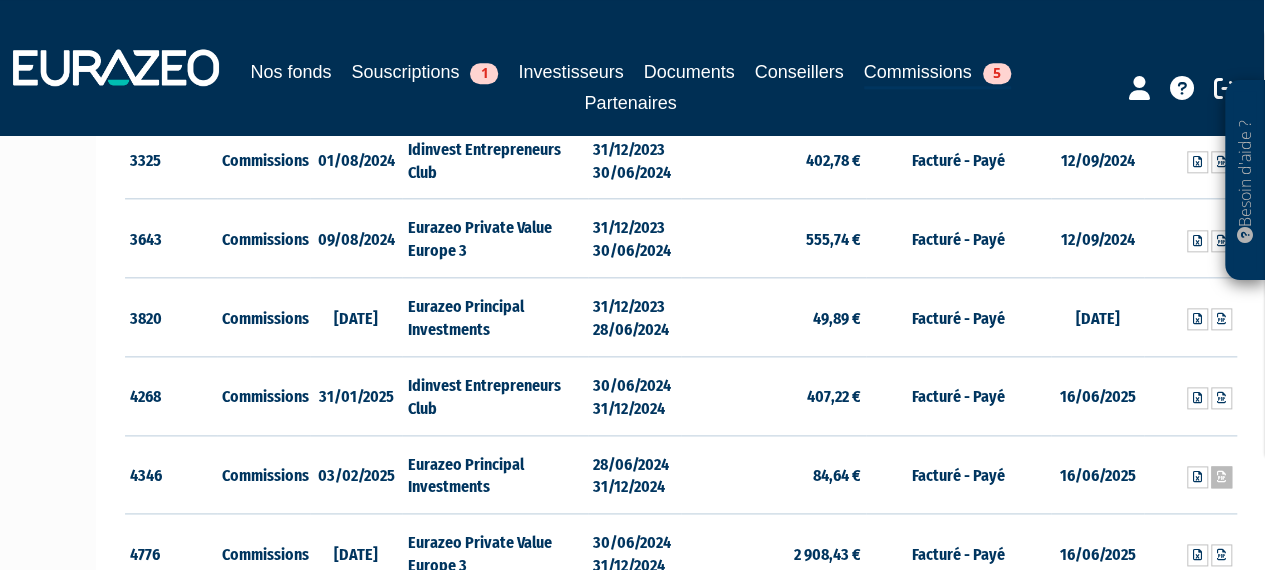 click at bounding box center [1221, 477] 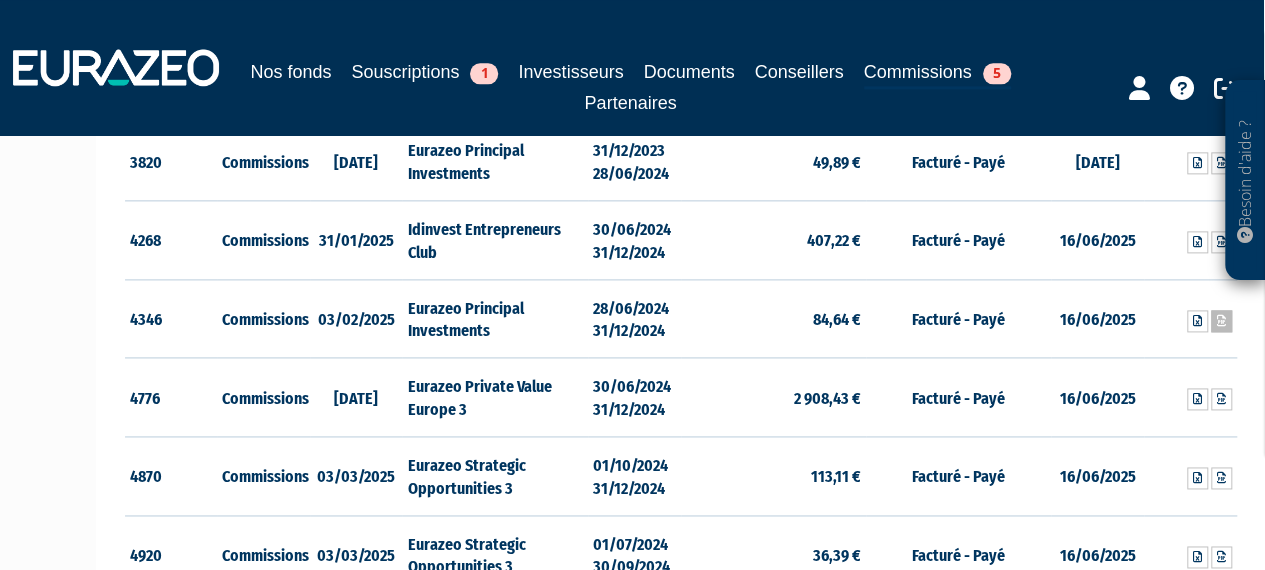 scroll, scrollTop: 1228, scrollLeft: 2, axis: both 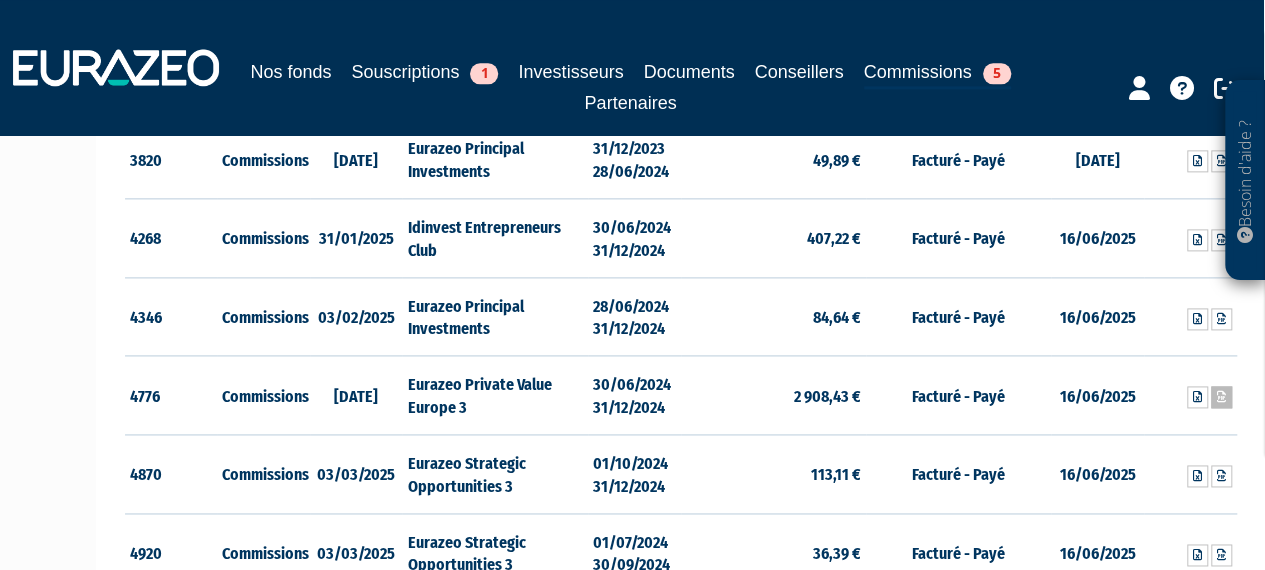 click at bounding box center (1221, 397) 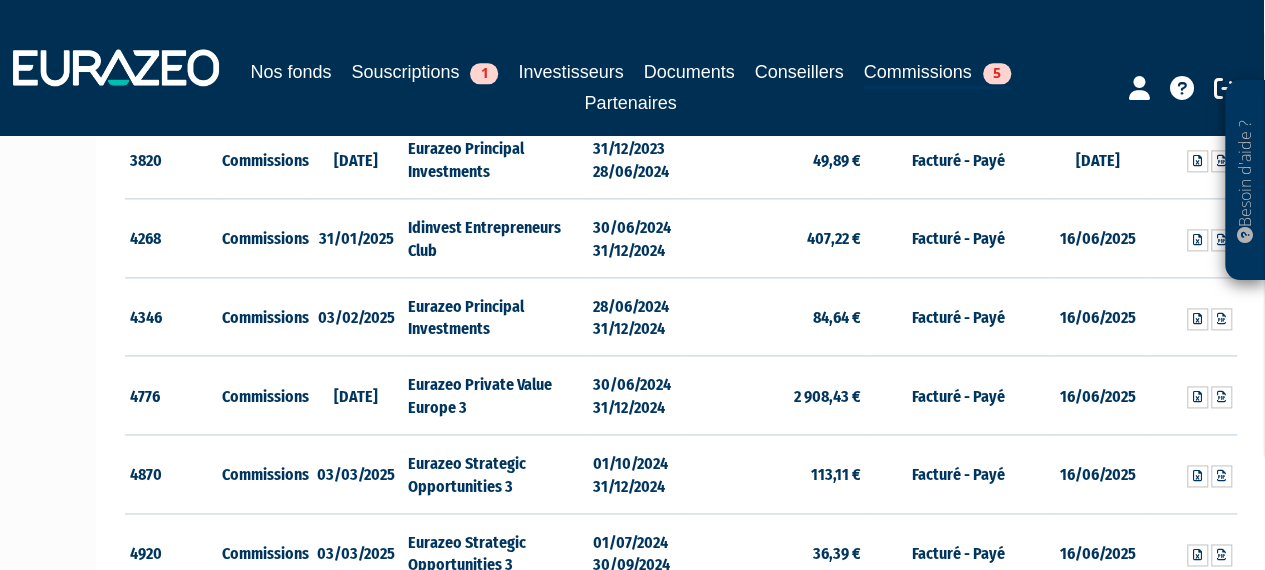 click at bounding box center (1190, 316) 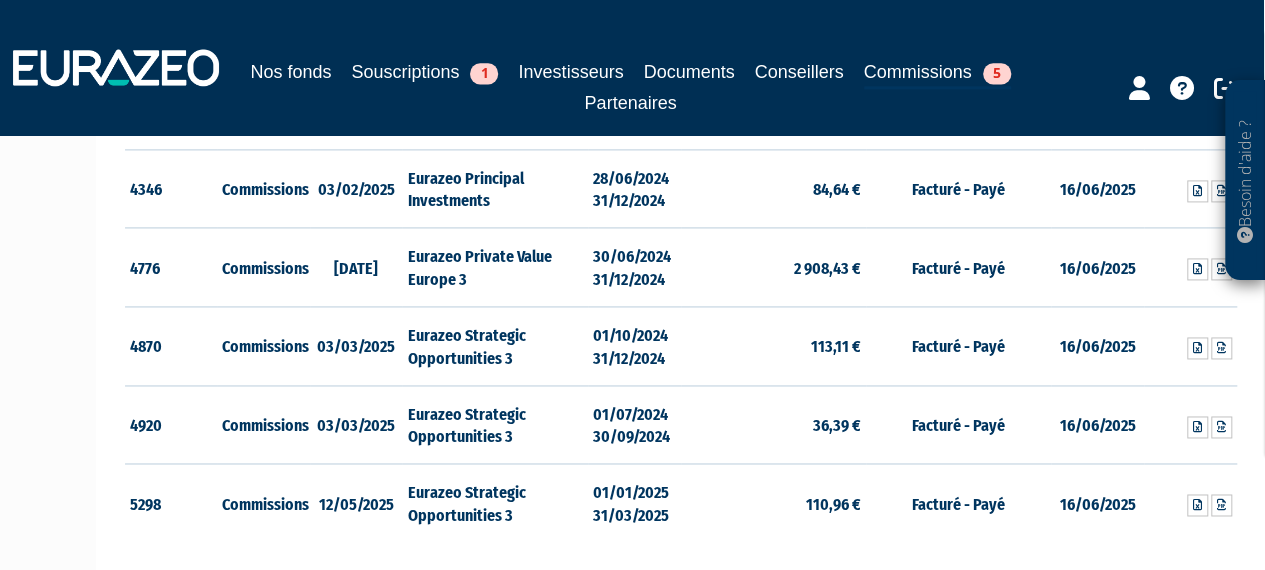 scroll, scrollTop: 1358, scrollLeft: 2, axis: both 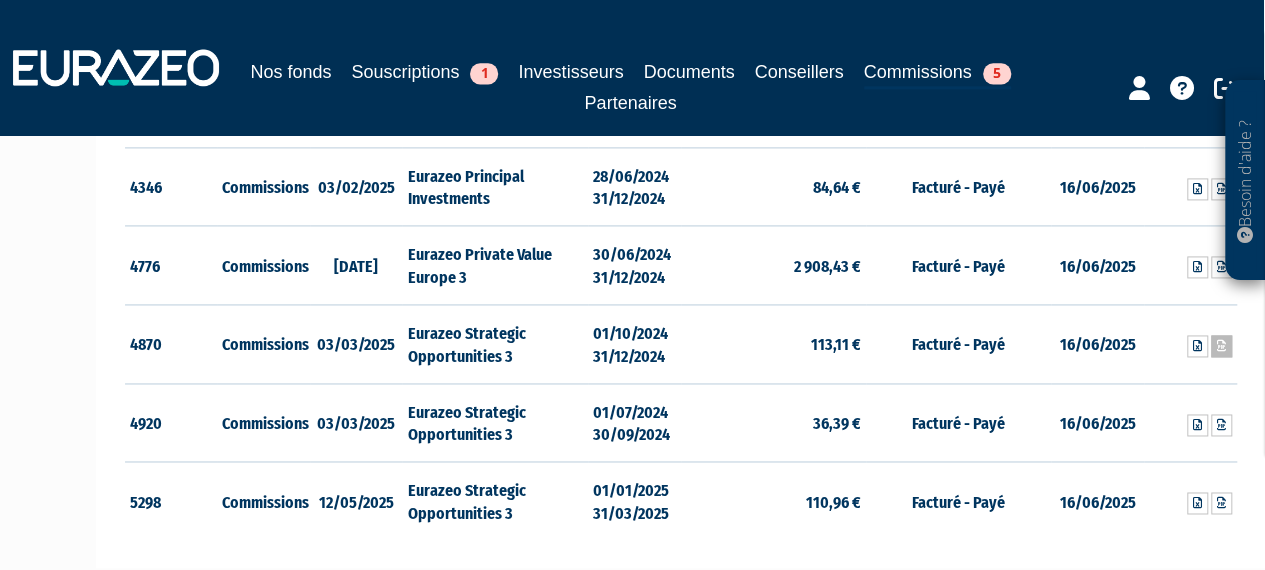 click at bounding box center [1221, 346] 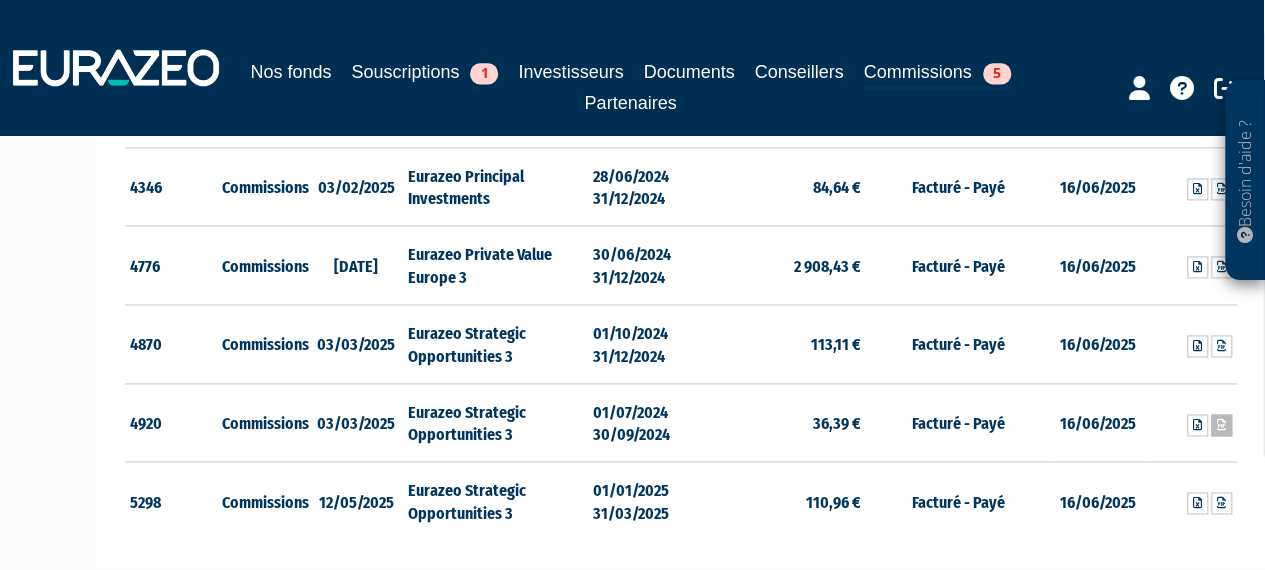 click at bounding box center (1221, 425) 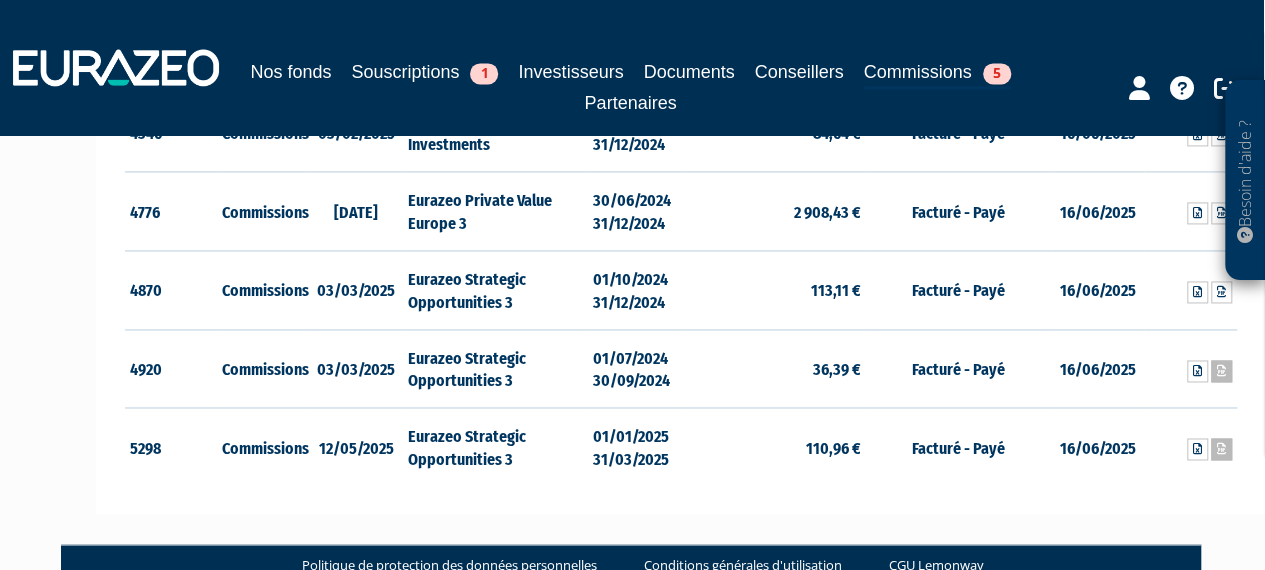 scroll, scrollTop: 1418, scrollLeft: 2, axis: both 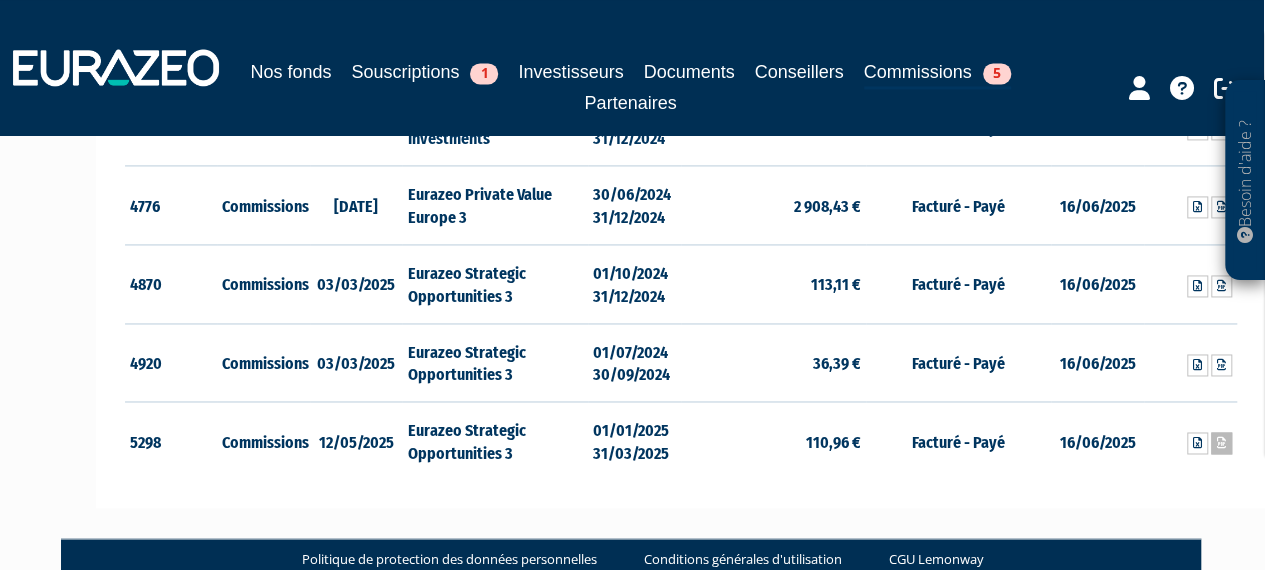 click at bounding box center (1221, 443) 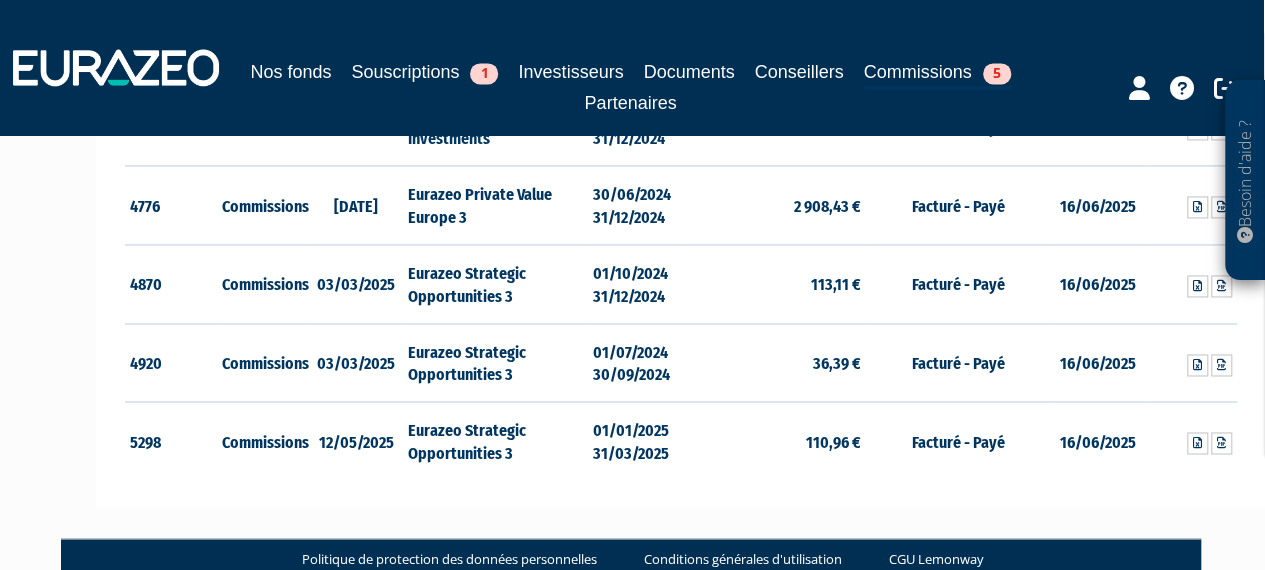 click on "4870" at bounding box center (171, 283) 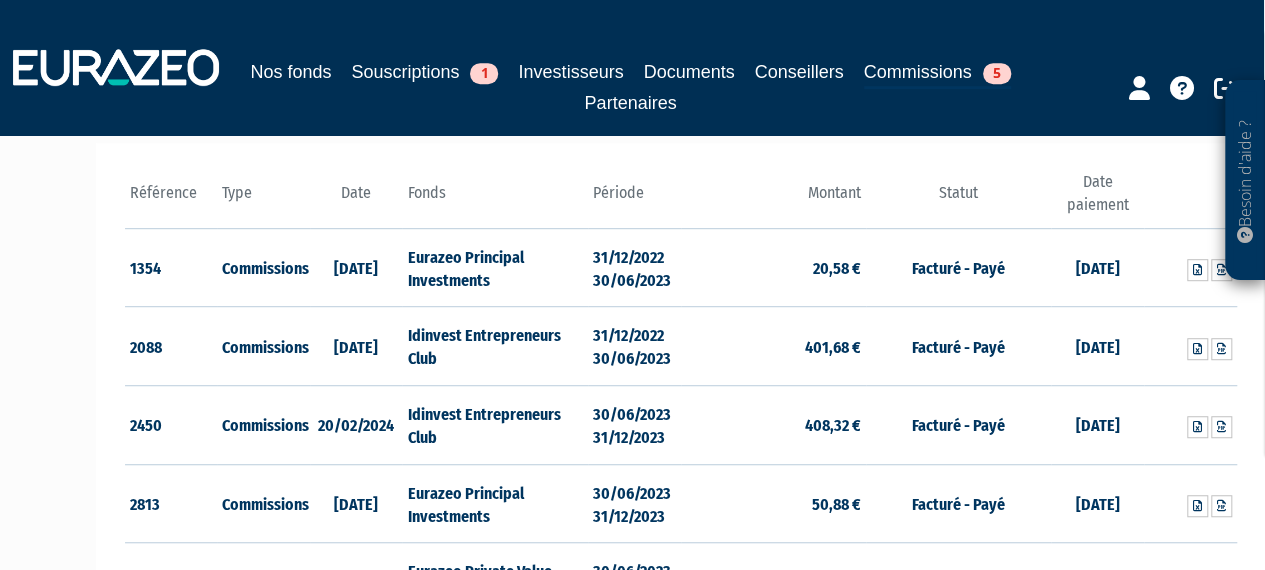 scroll, scrollTop: 478, scrollLeft: 2, axis: both 